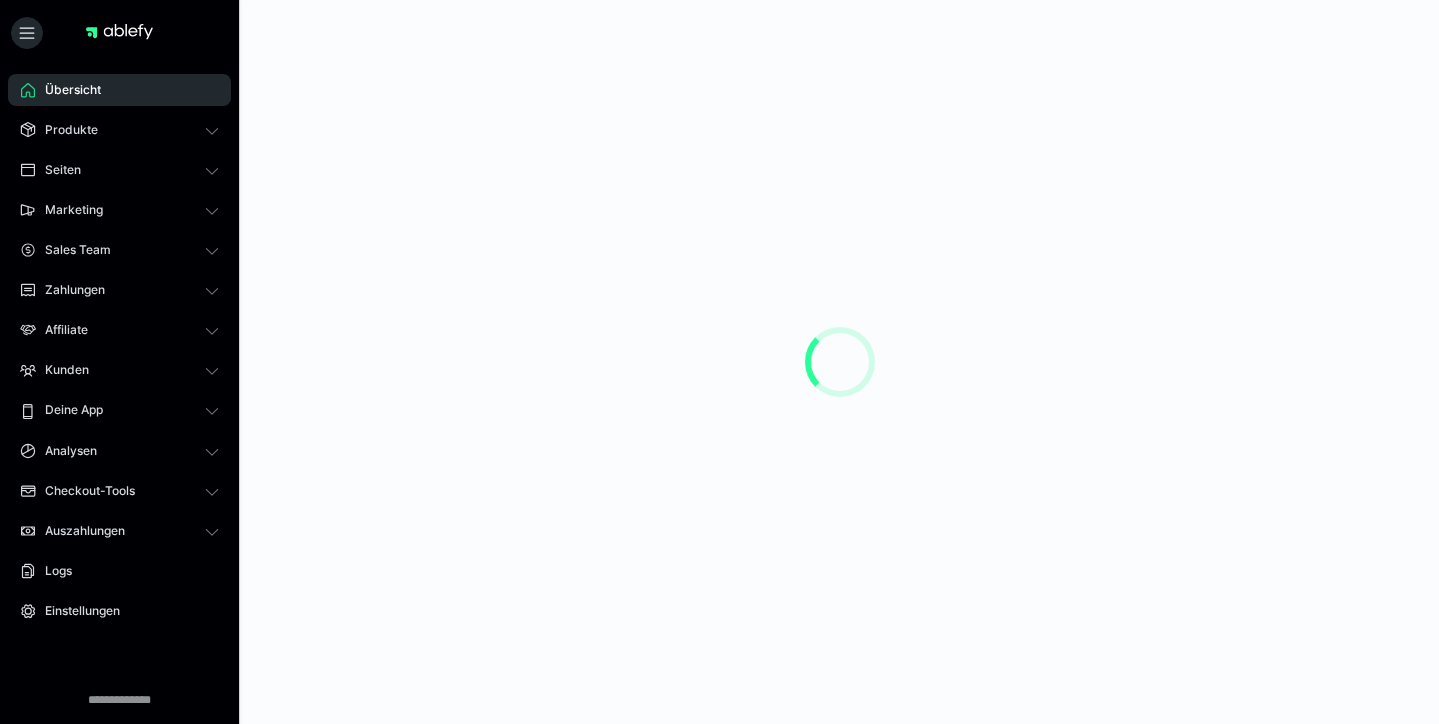 scroll, scrollTop: 0, scrollLeft: 0, axis: both 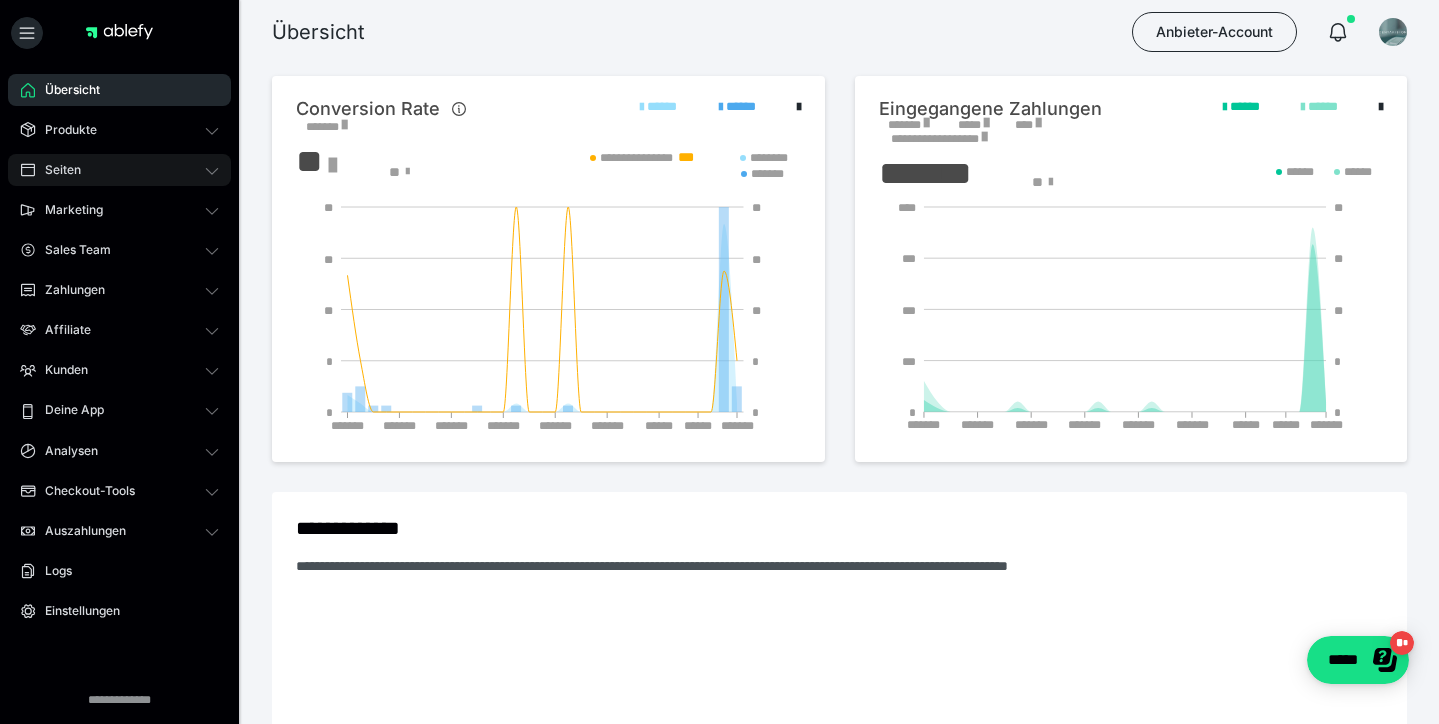 click on "Seiten" at bounding box center (119, 170) 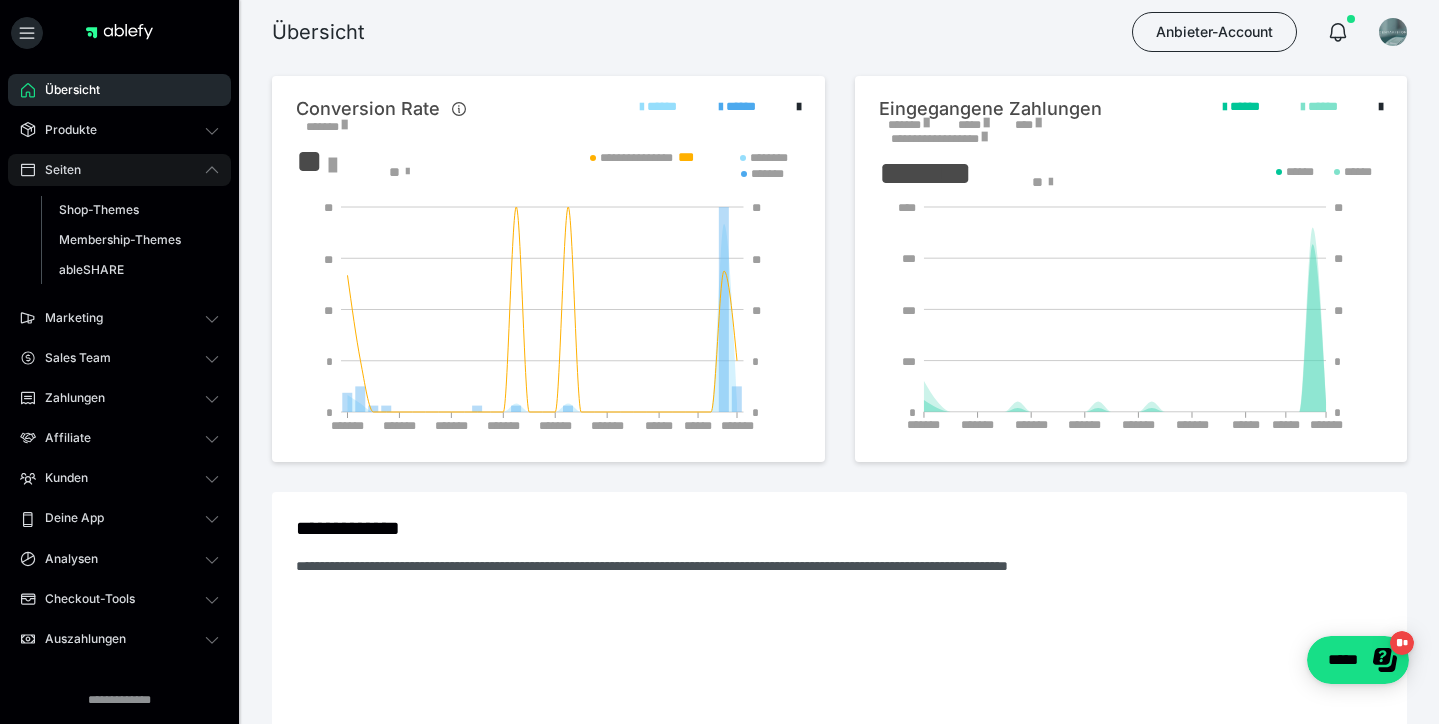 click on "Seiten" at bounding box center (119, 170) 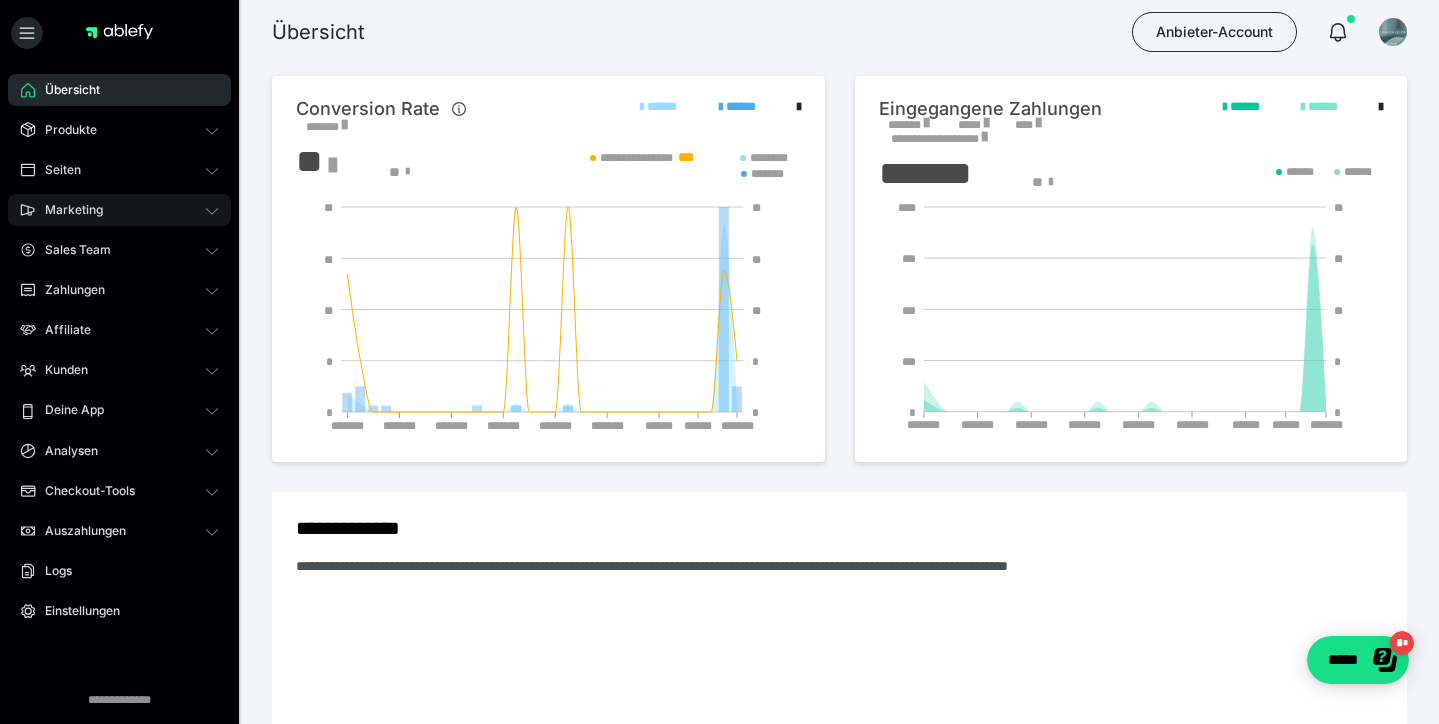click on "Marketing" at bounding box center [119, 210] 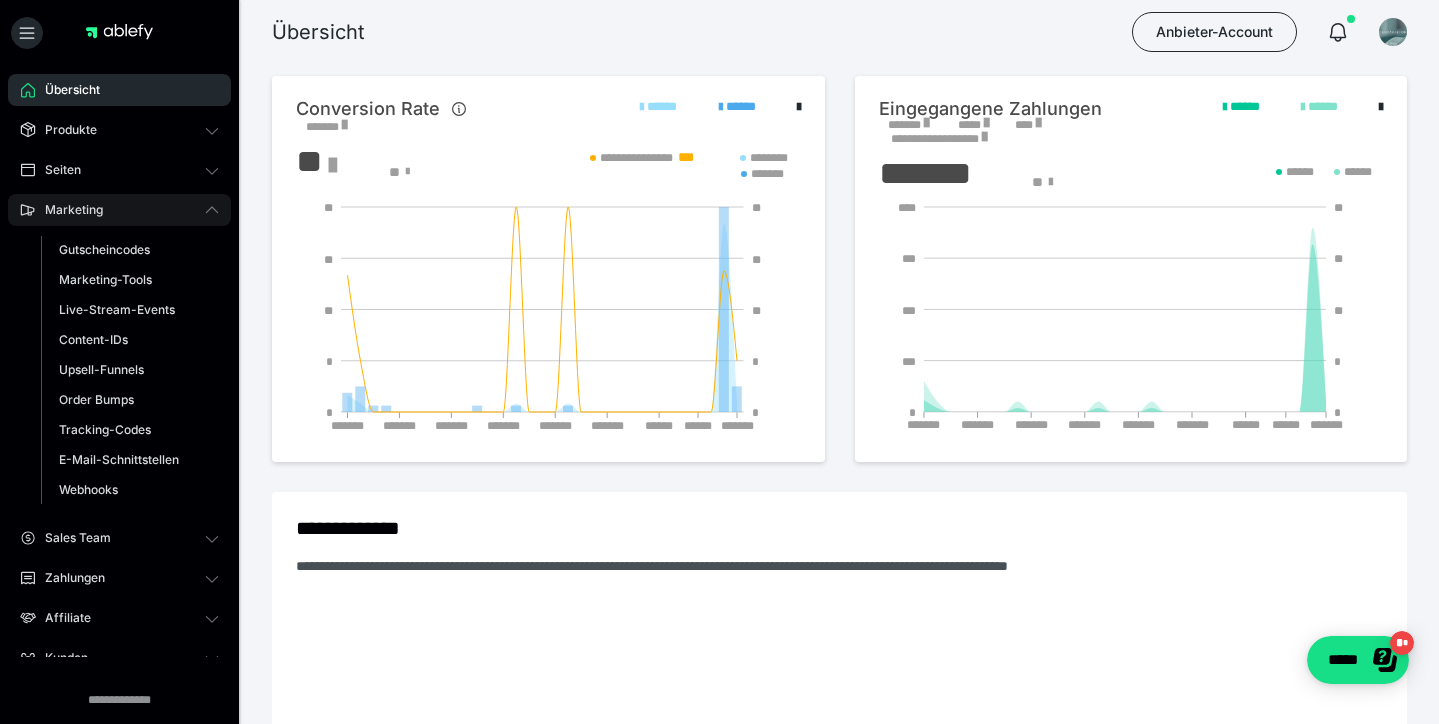 click on "Marketing" at bounding box center (119, 210) 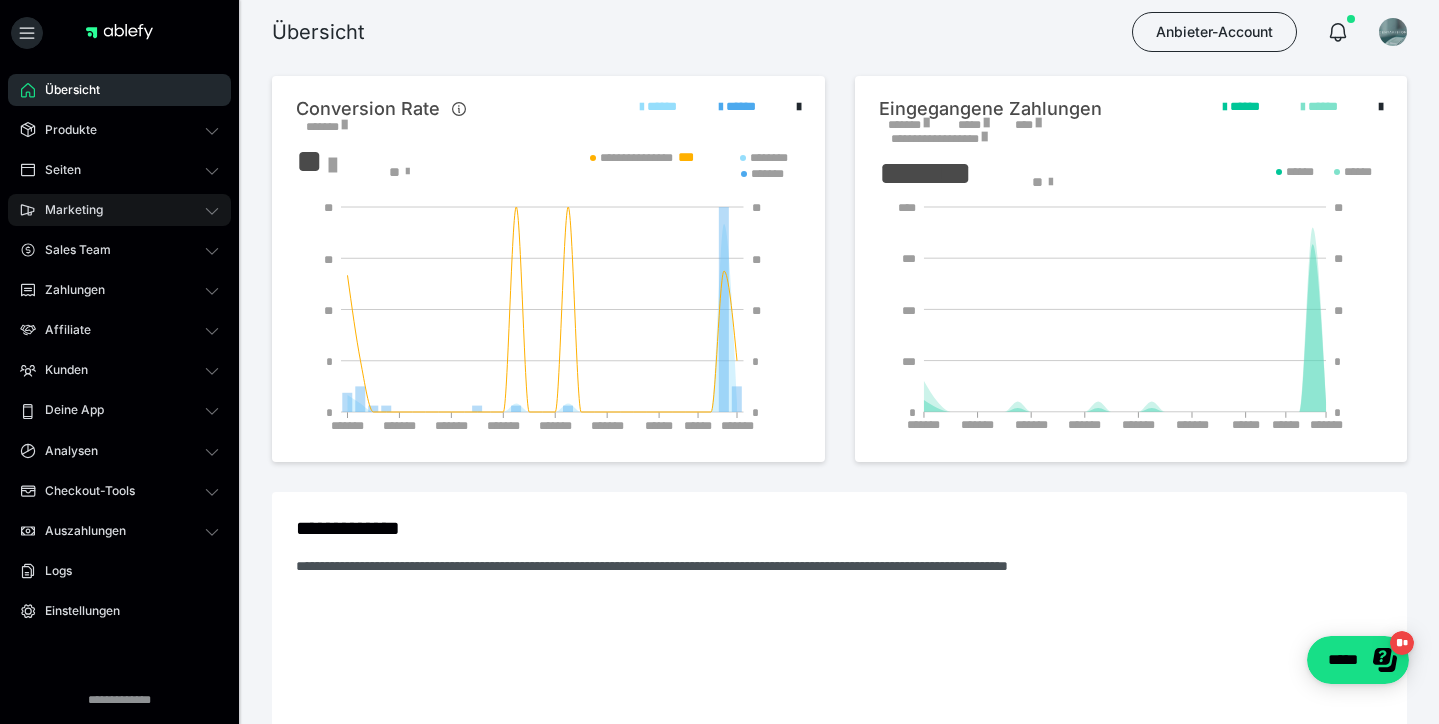 click on "Marketing" at bounding box center [119, 210] 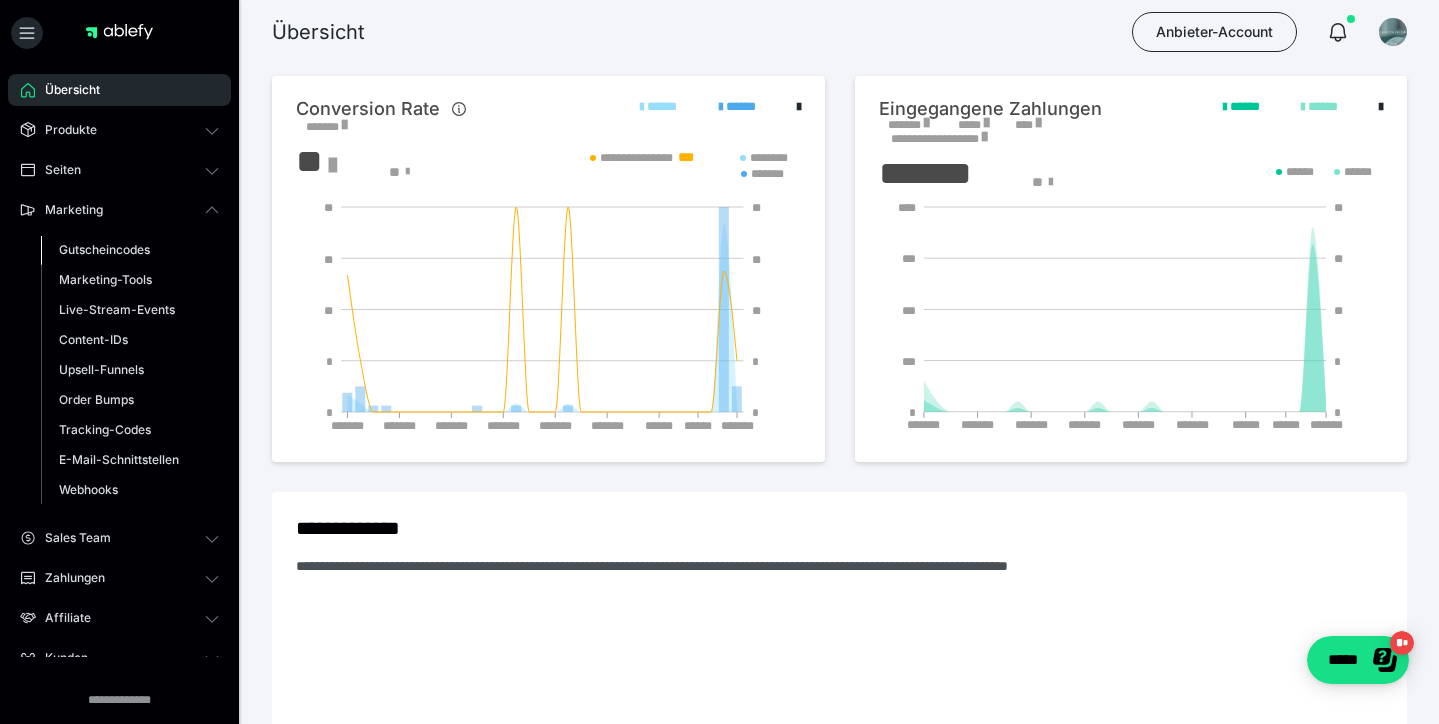 click on "Gutscheincodes" at bounding box center (104, 249) 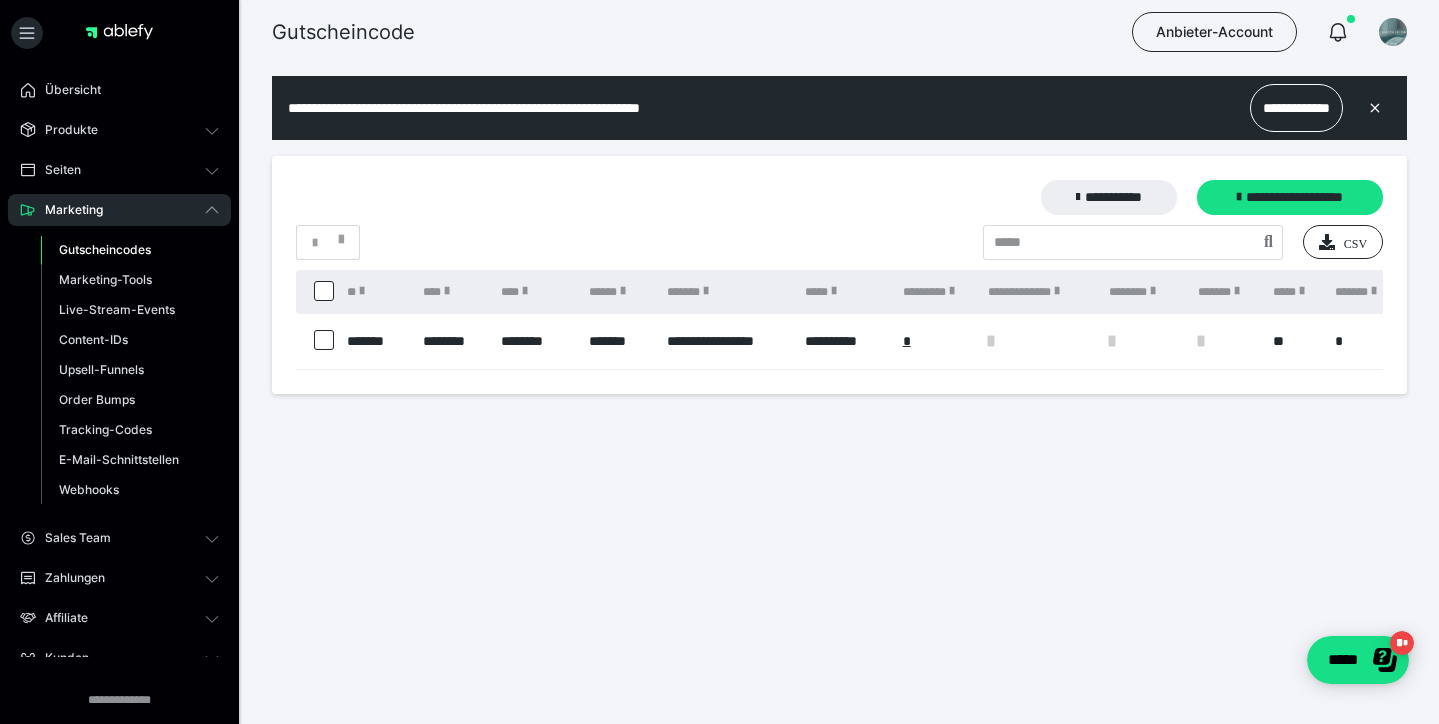 scroll, scrollTop: 0, scrollLeft: 0, axis: both 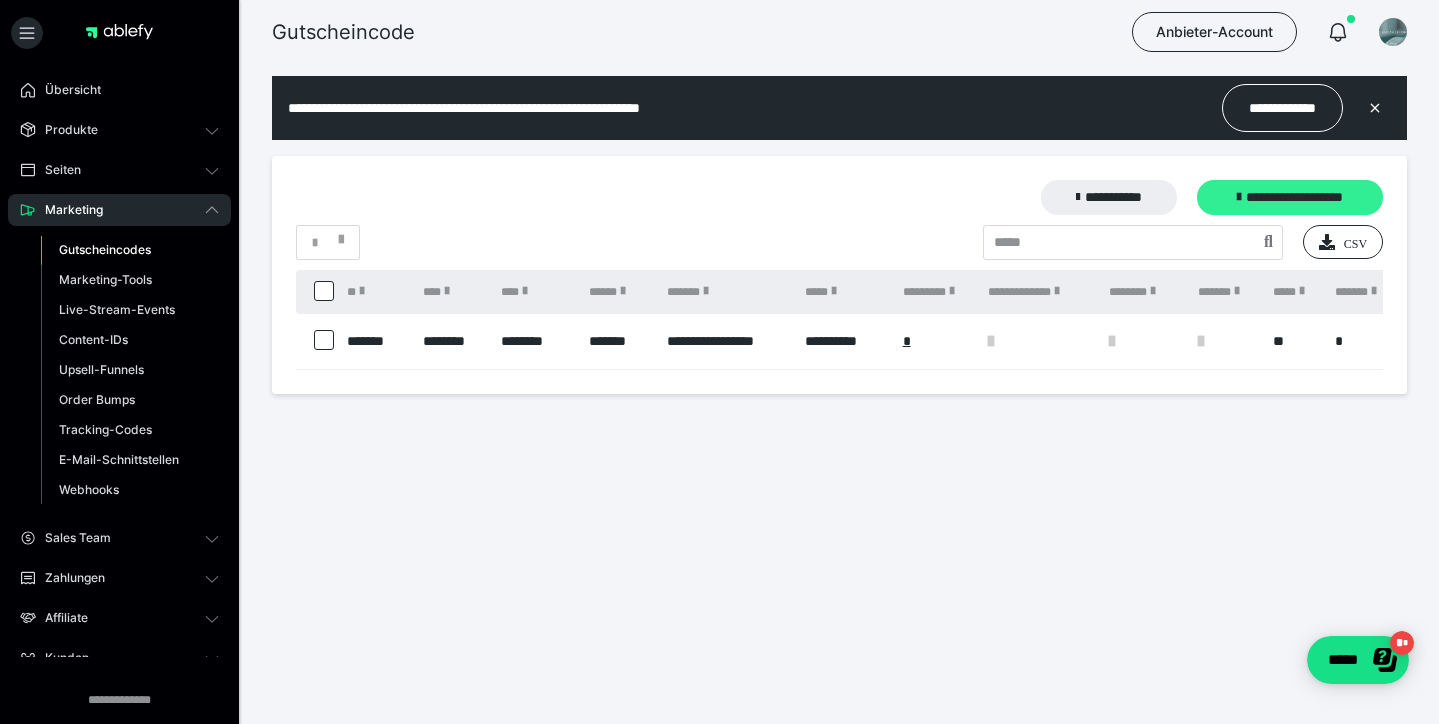click on "**********" at bounding box center (1290, 197) 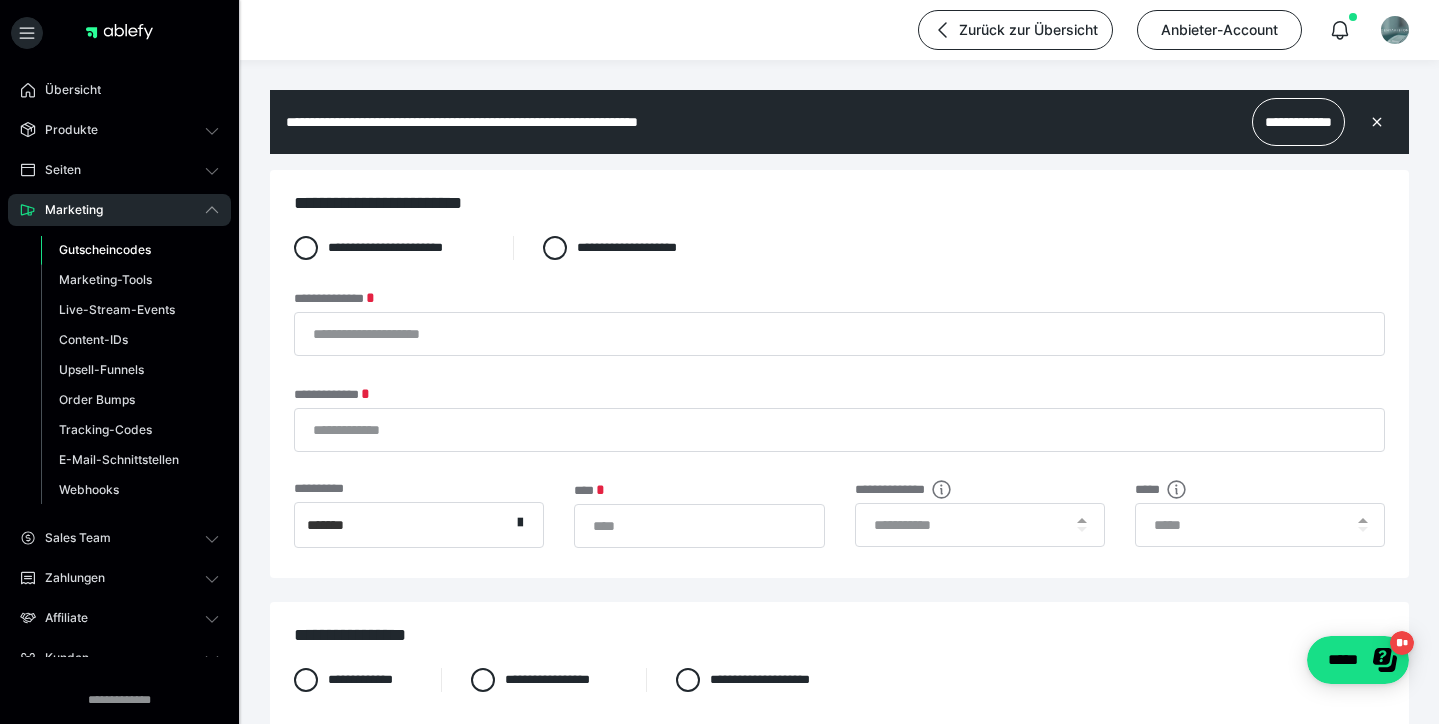 scroll, scrollTop: 0, scrollLeft: 0, axis: both 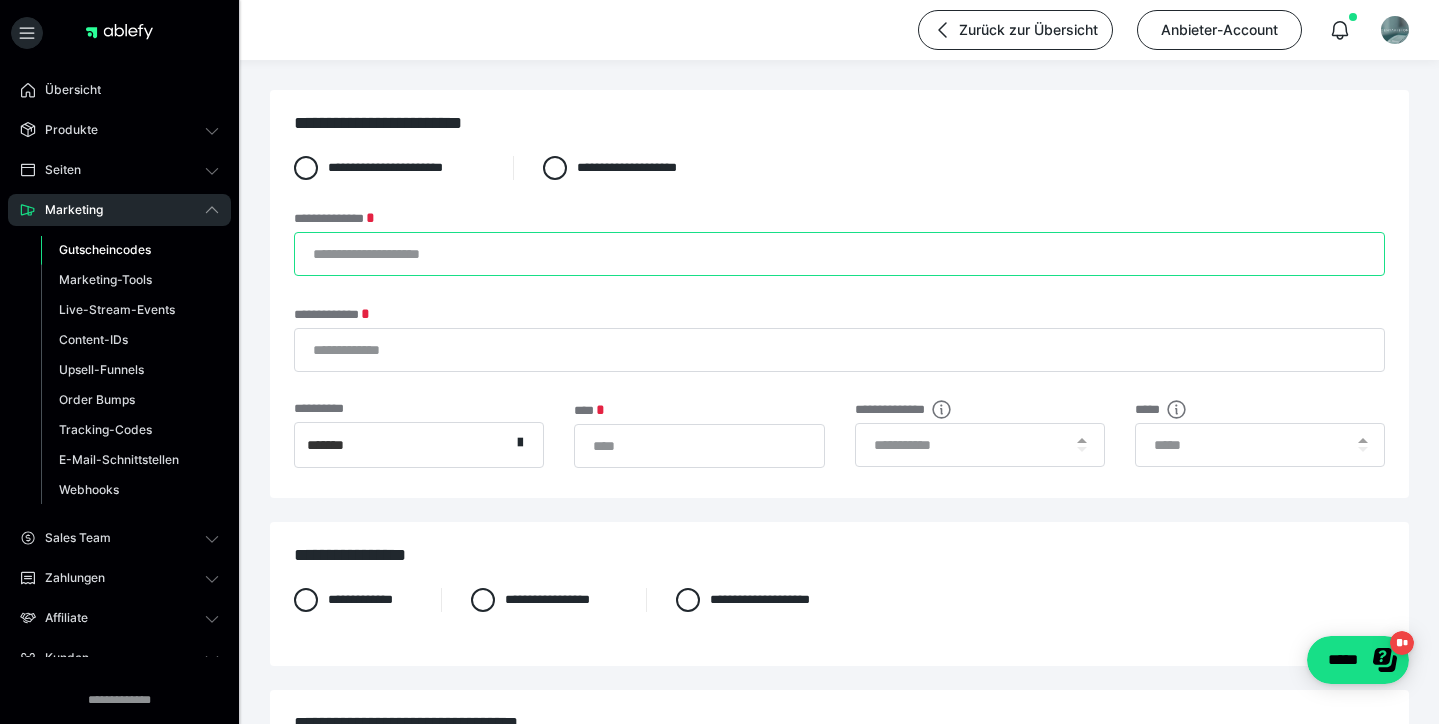 click on "**********" at bounding box center (839, 254) 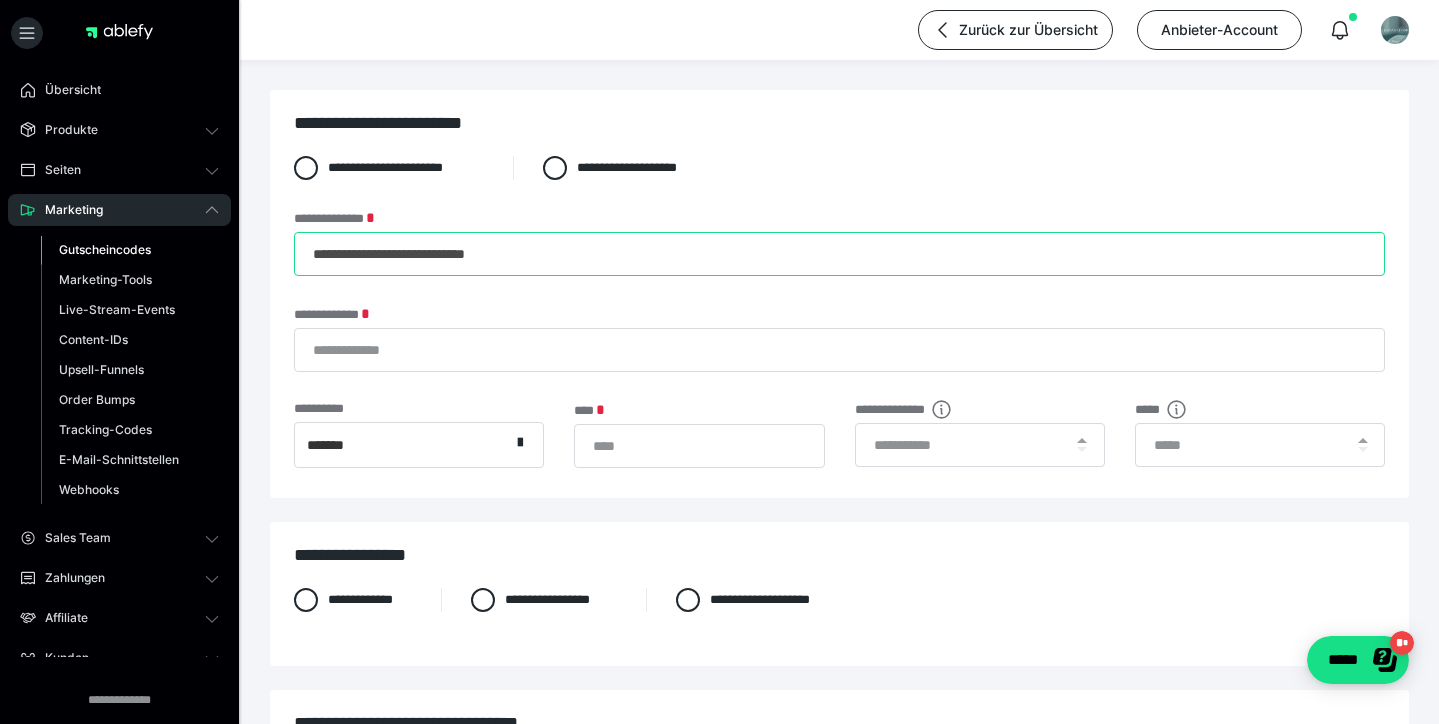 type on "**********" 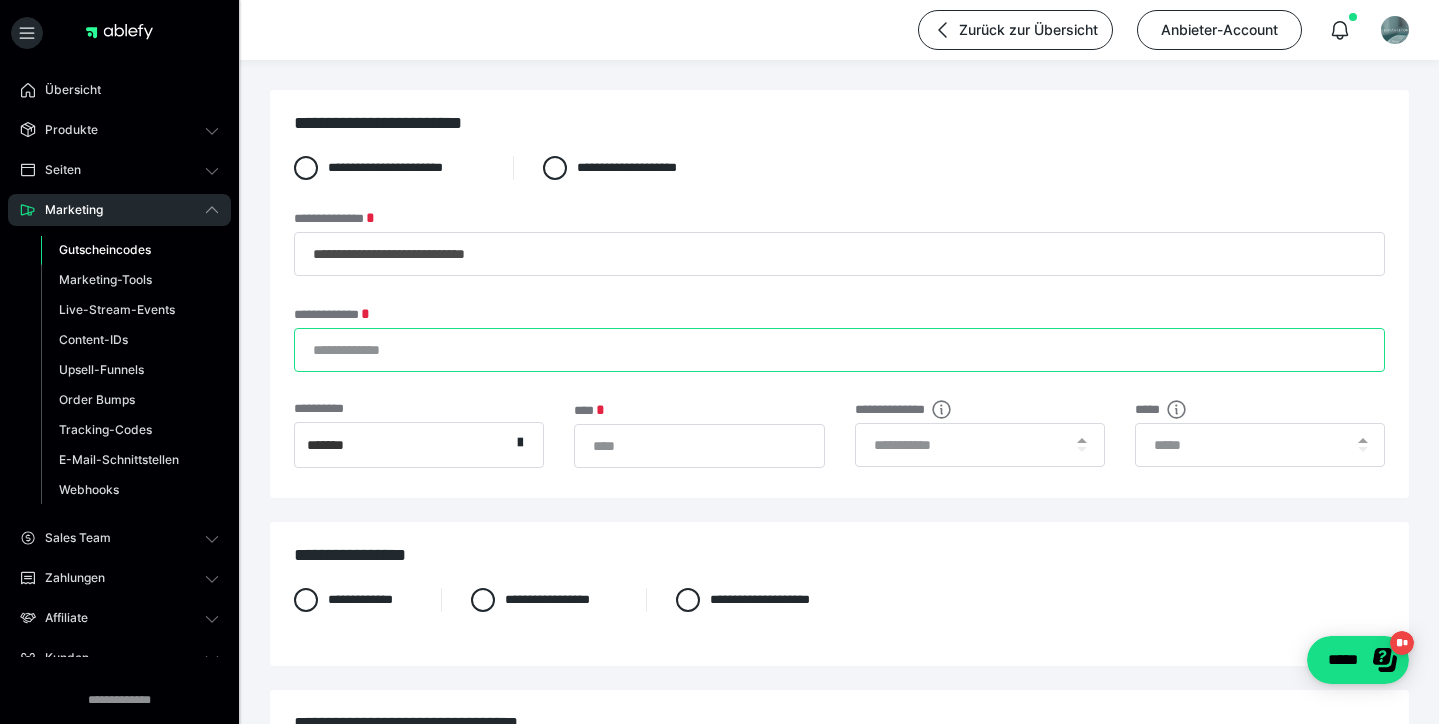 click on "**********" at bounding box center (839, 350) 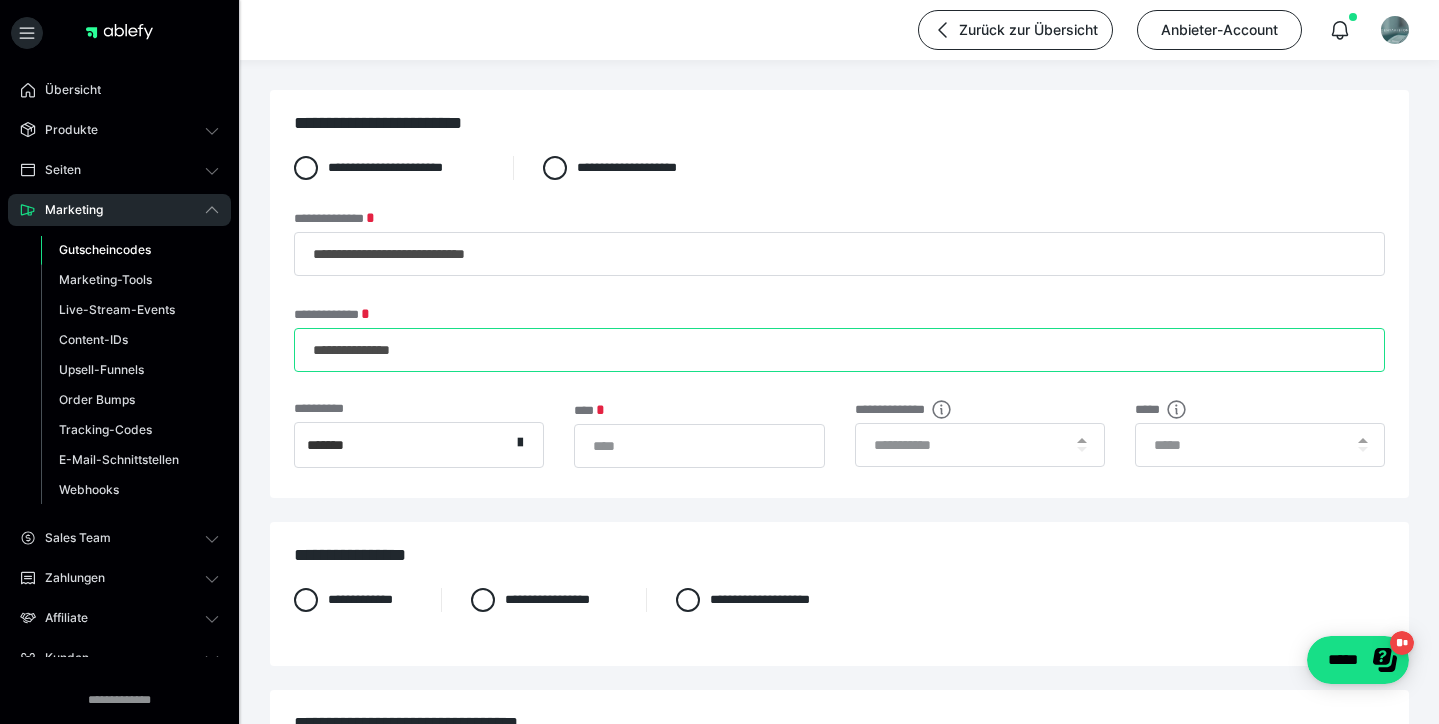 type on "**********" 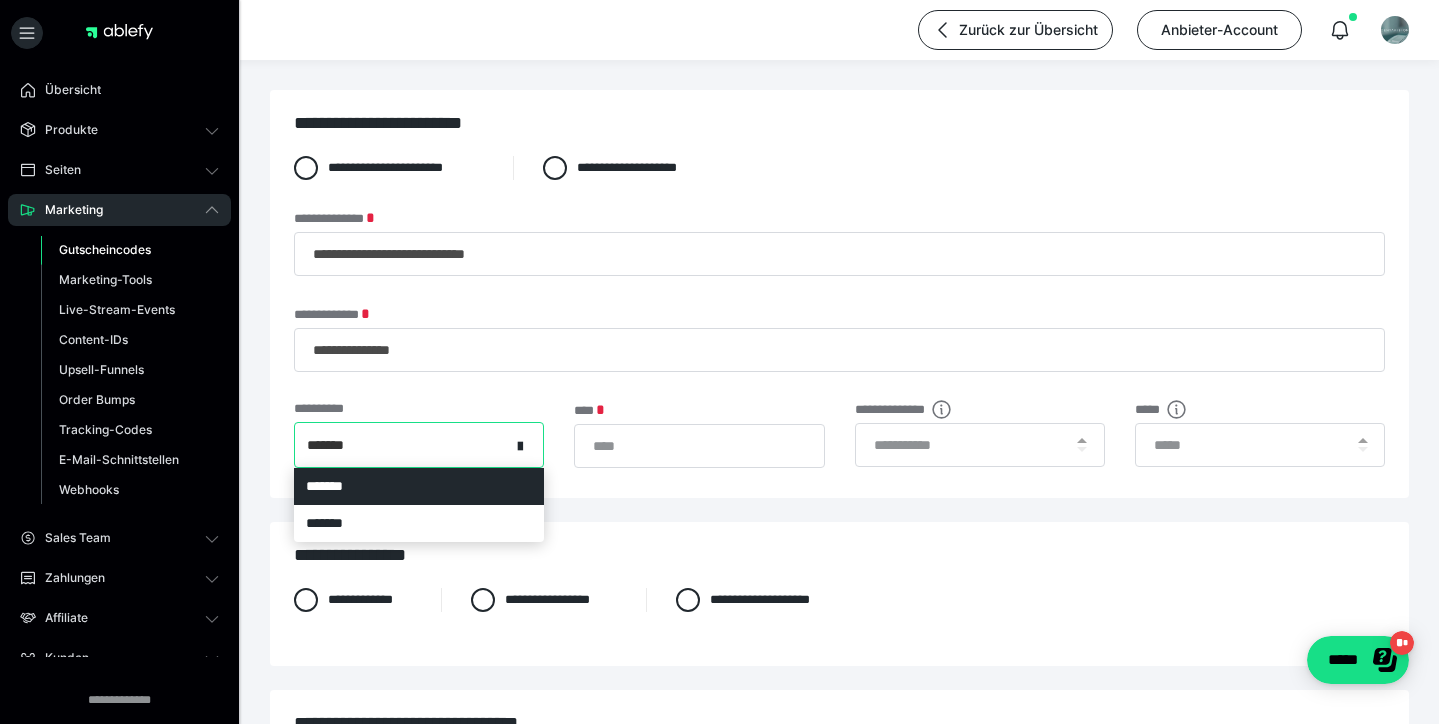 click on "*******" at bounding box center [419, 445] 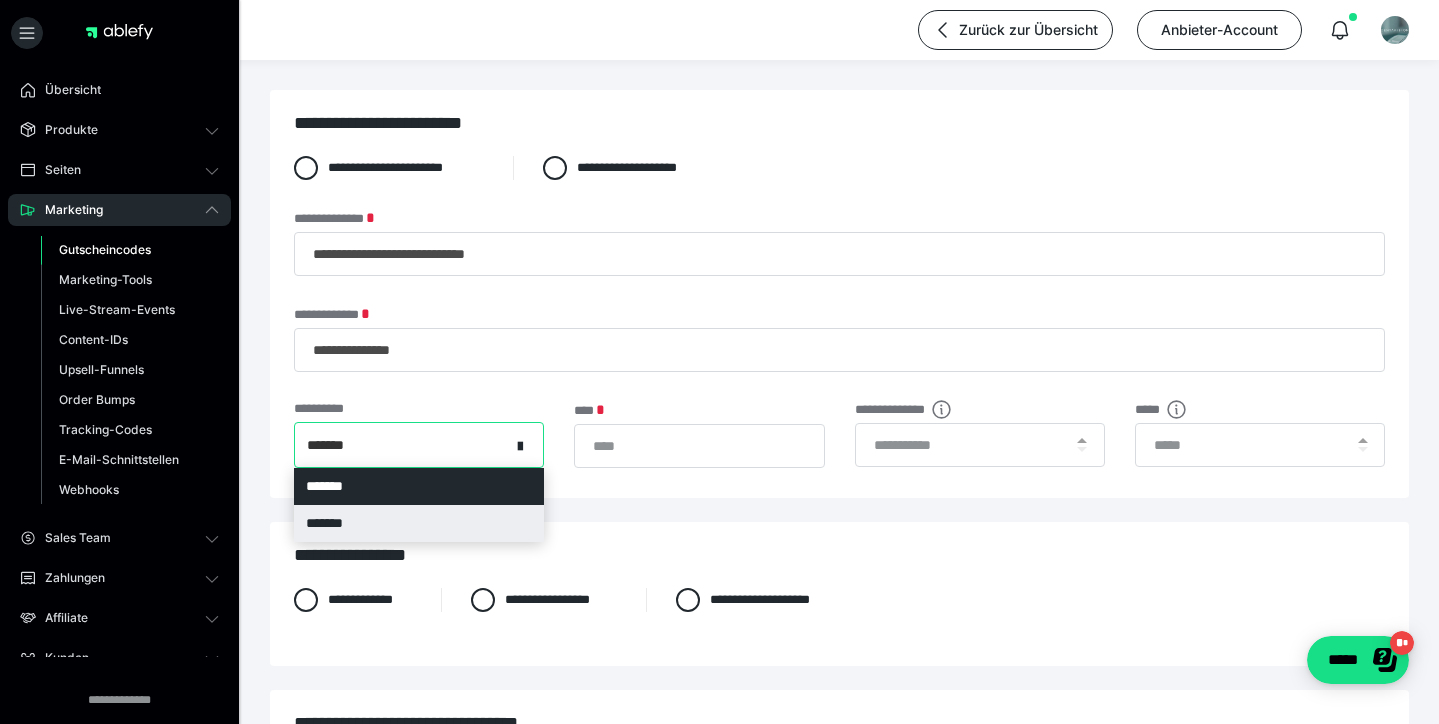 click on "*******" at bounding box center (419, 523) 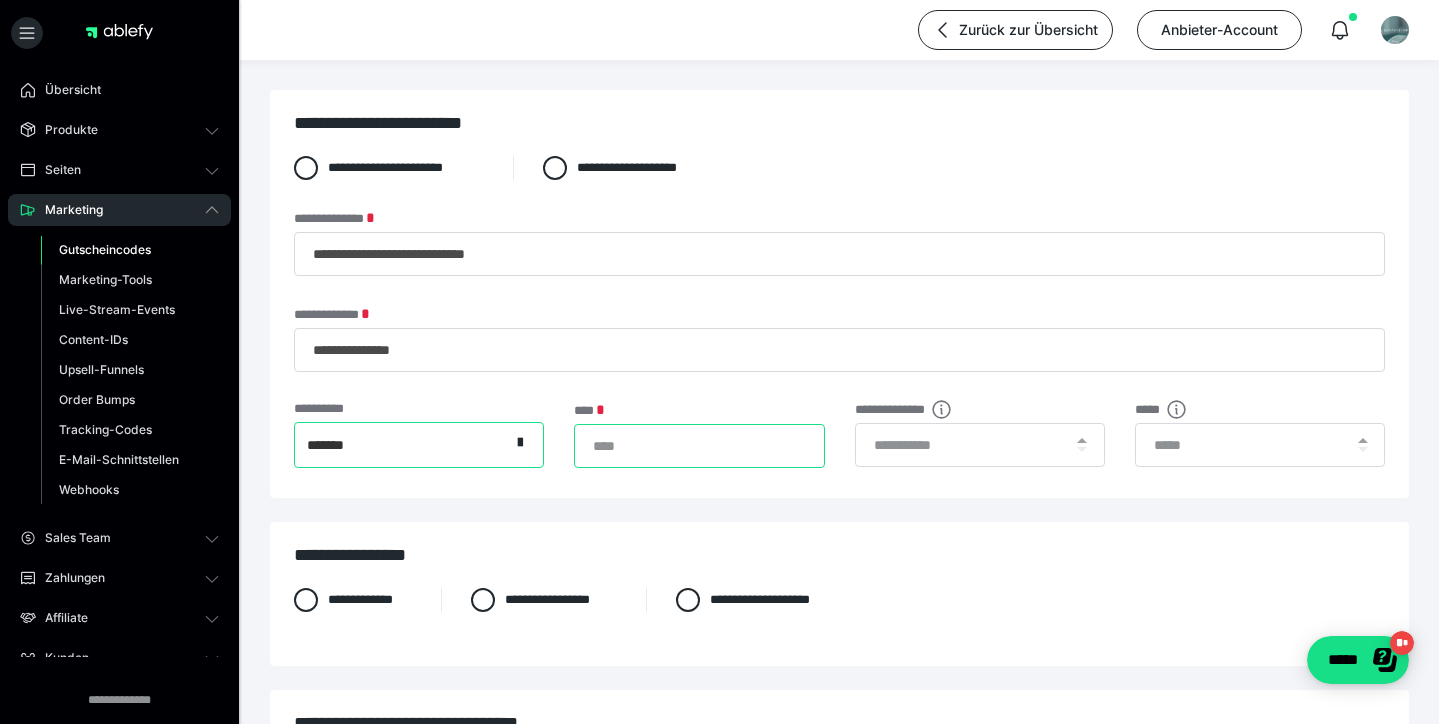 click on "*" at bounding box center (699, 446) 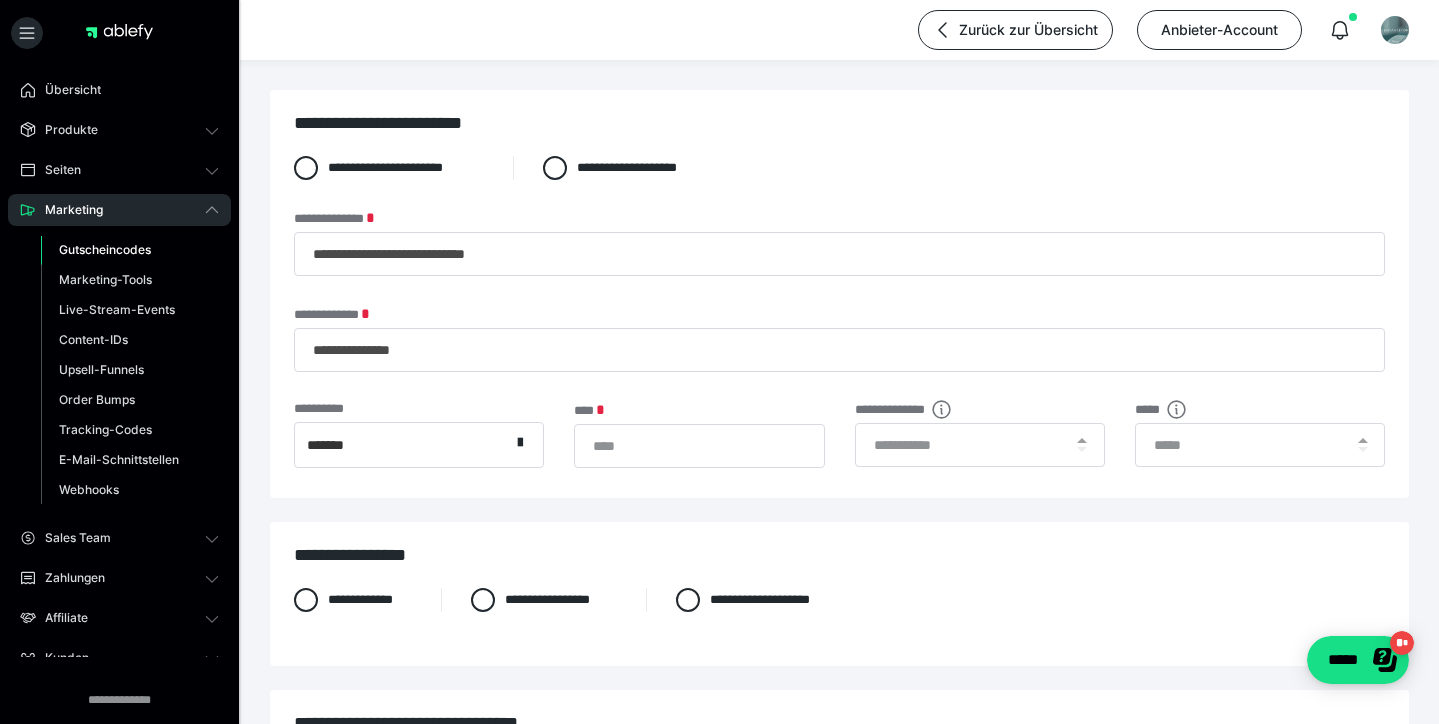 click on "**********" at bounding box center (419, 435) 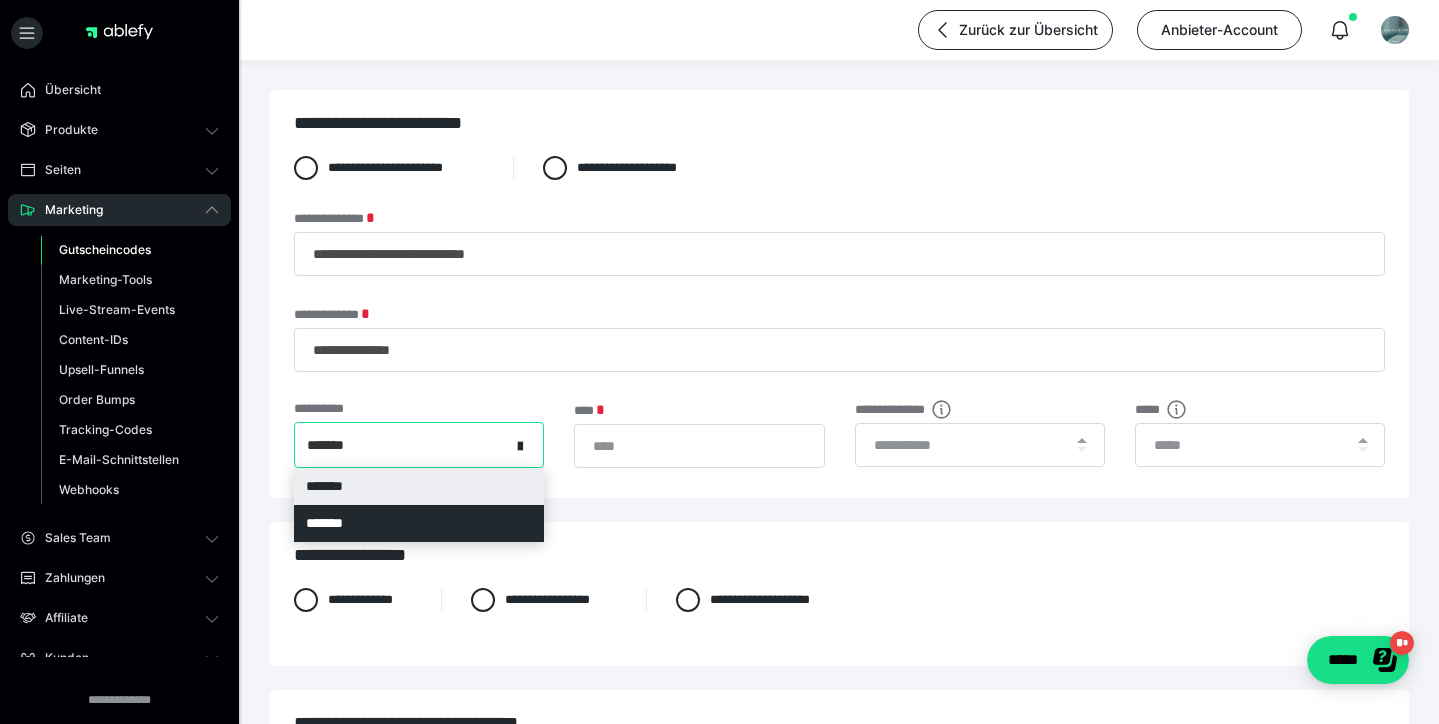 click on "*******" at bounding box center (419, 486) 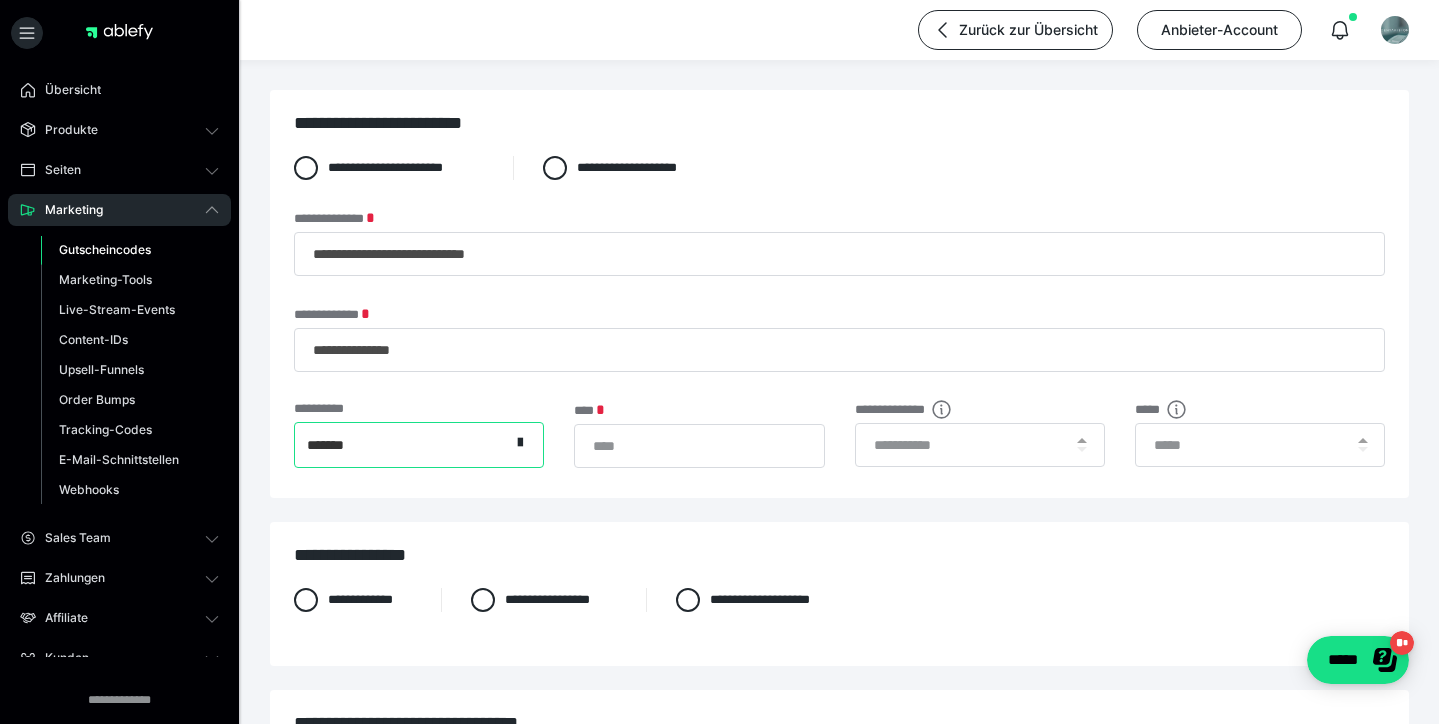 click on "*******" at bounding box center (402, 445) 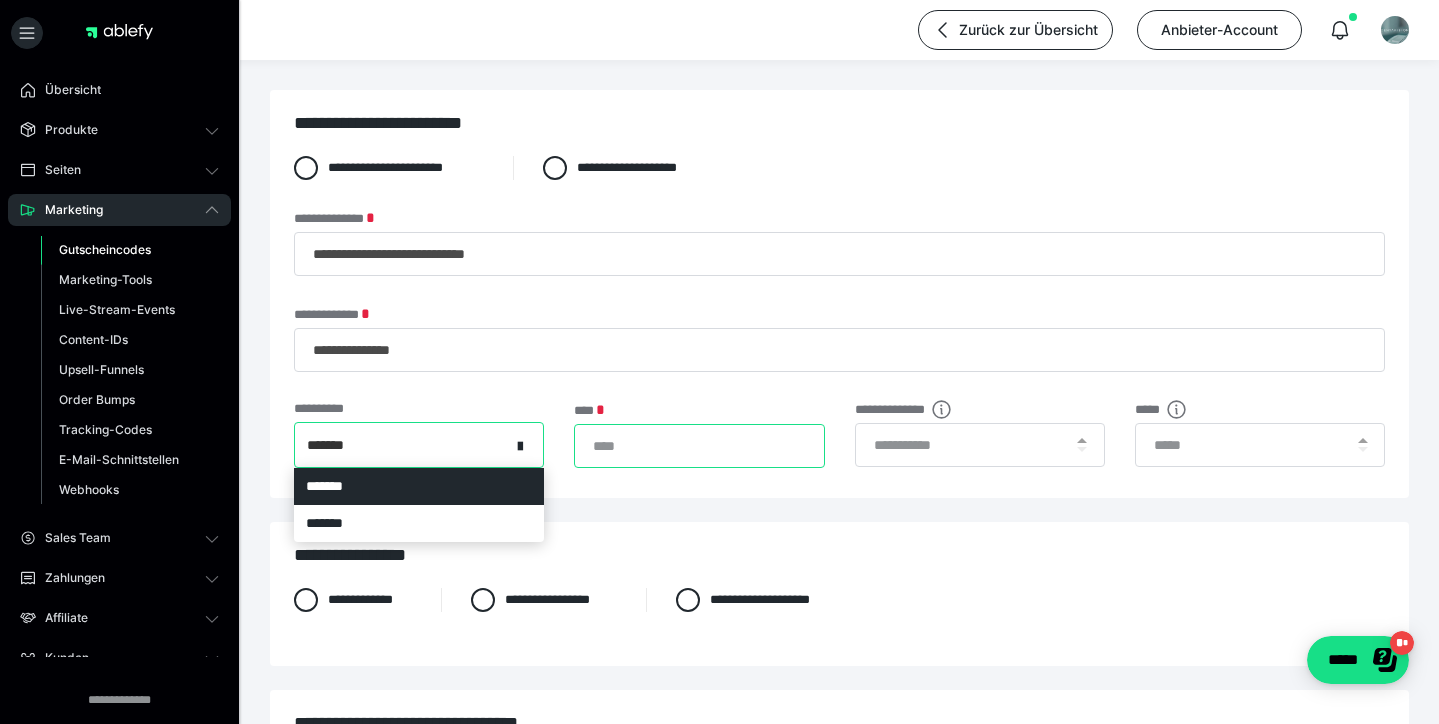 click on "*" at bounding box center (699, 446) 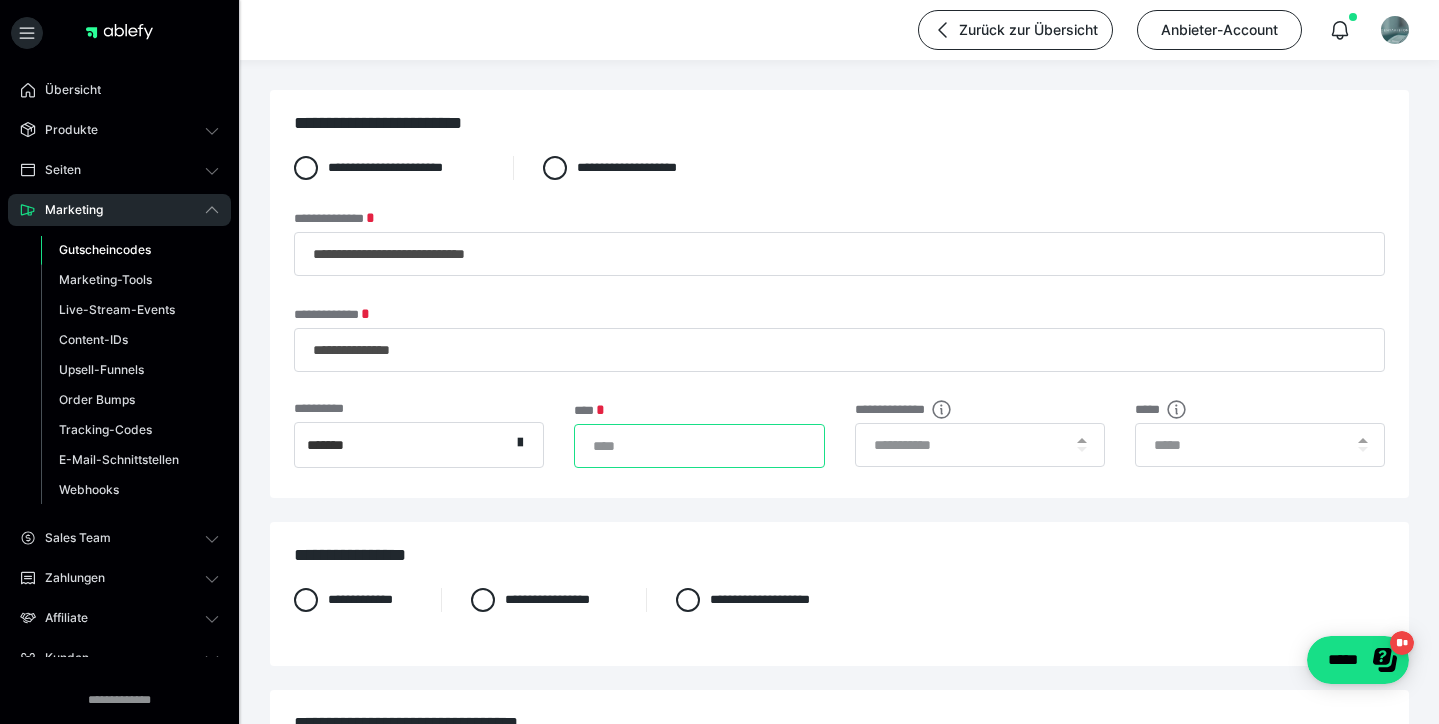 type on "**" 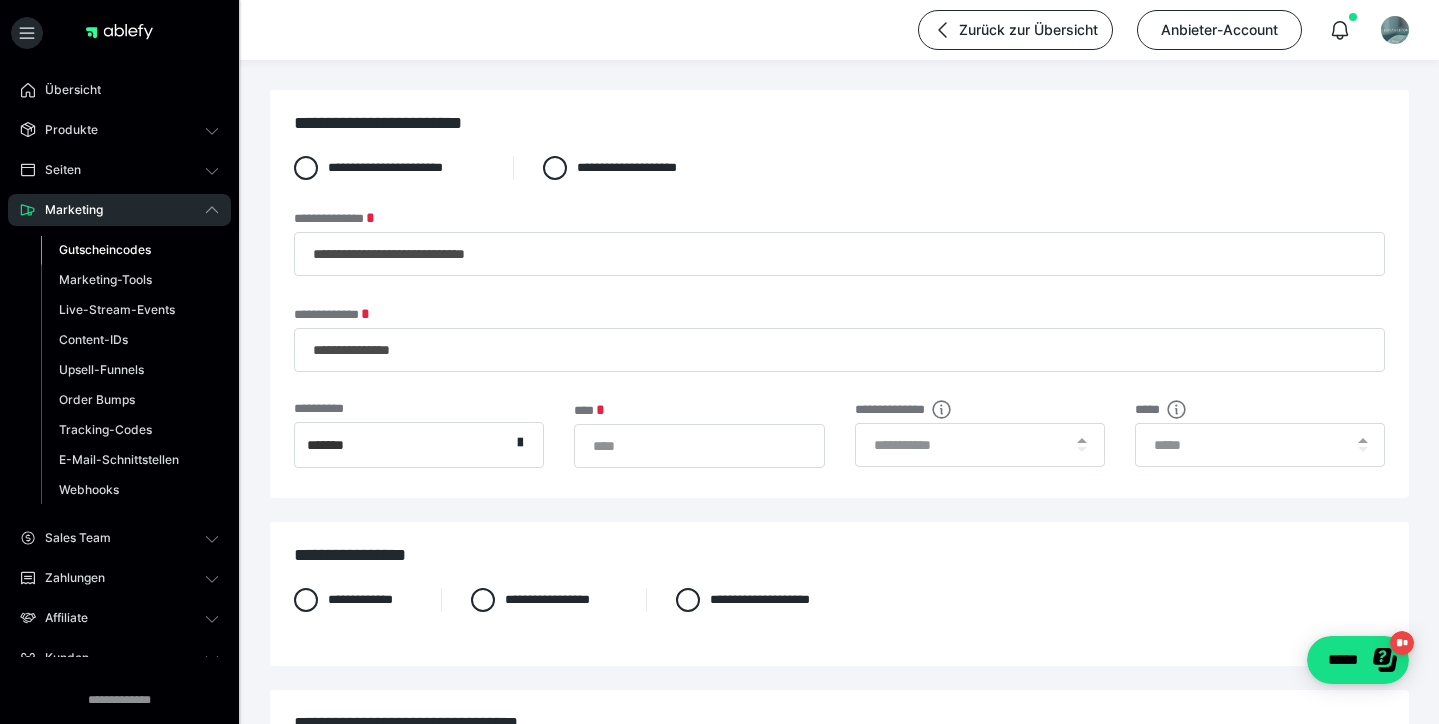 click on "**********" at bounding box center (839, 617) 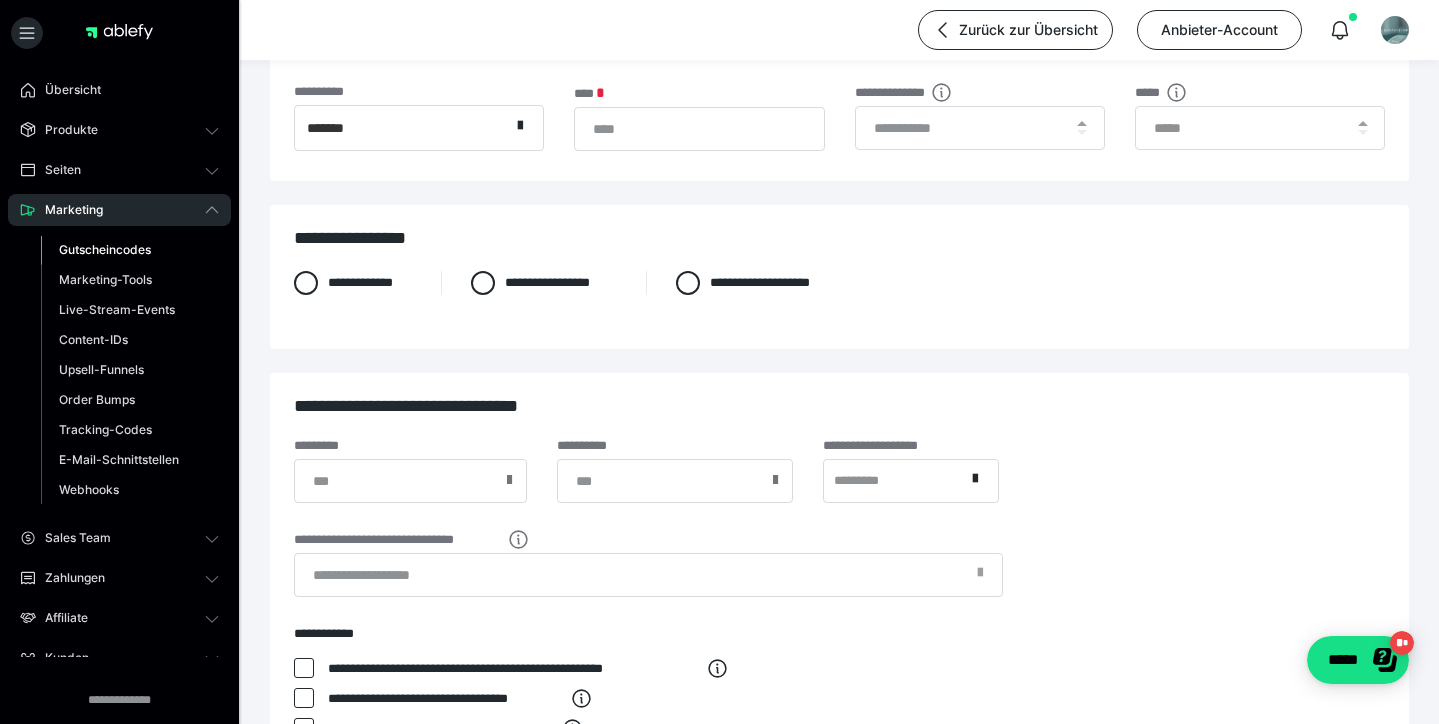 scroll, scrollTop: 345, scrollLeft: 0, axis: vertical 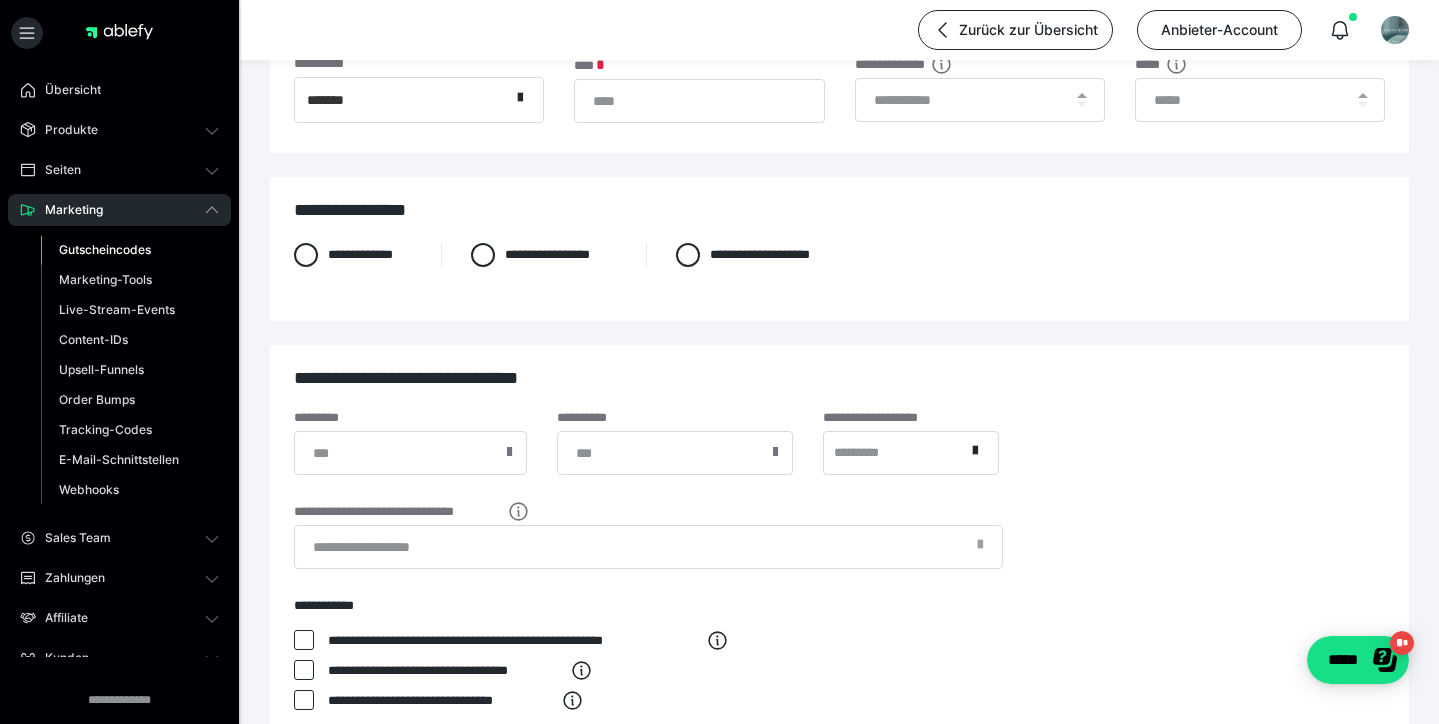 click on "**********" at bounding box center [675, 443] 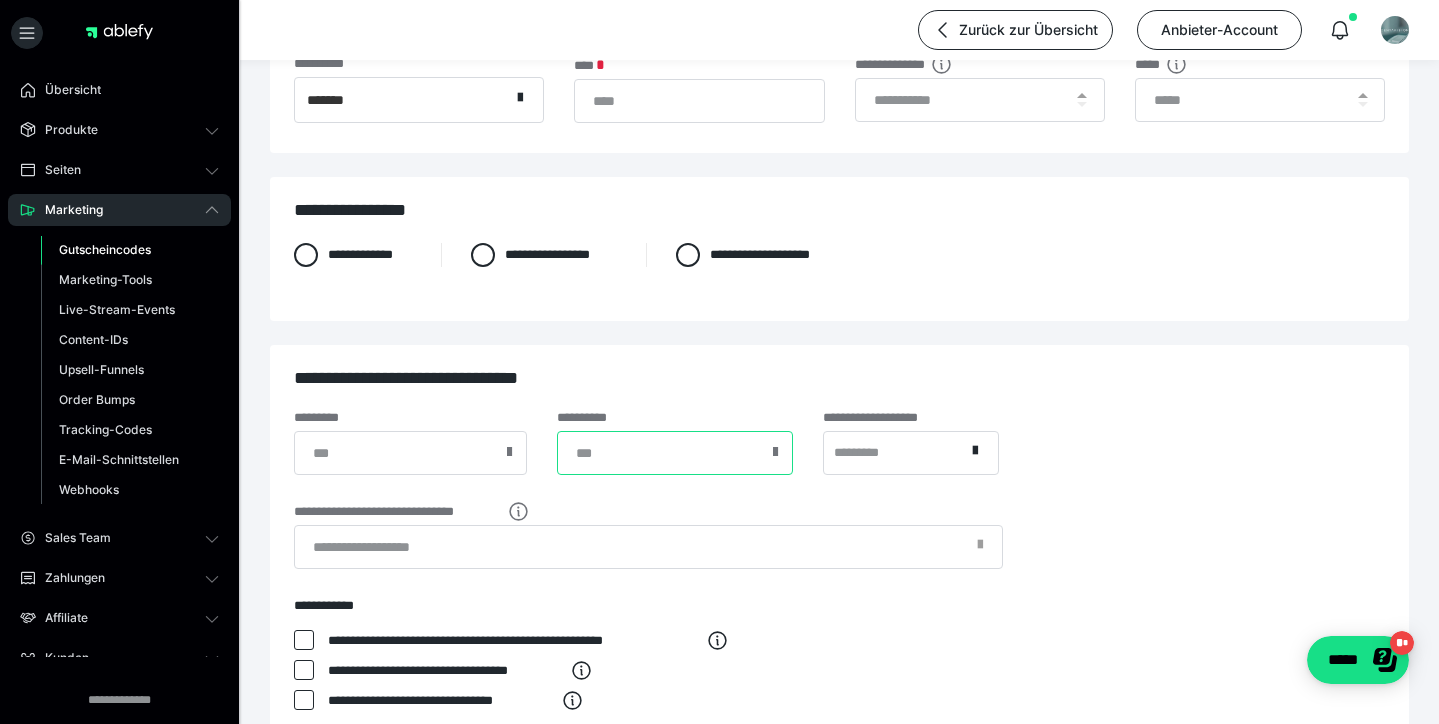 click at bounding box center [675, 453] 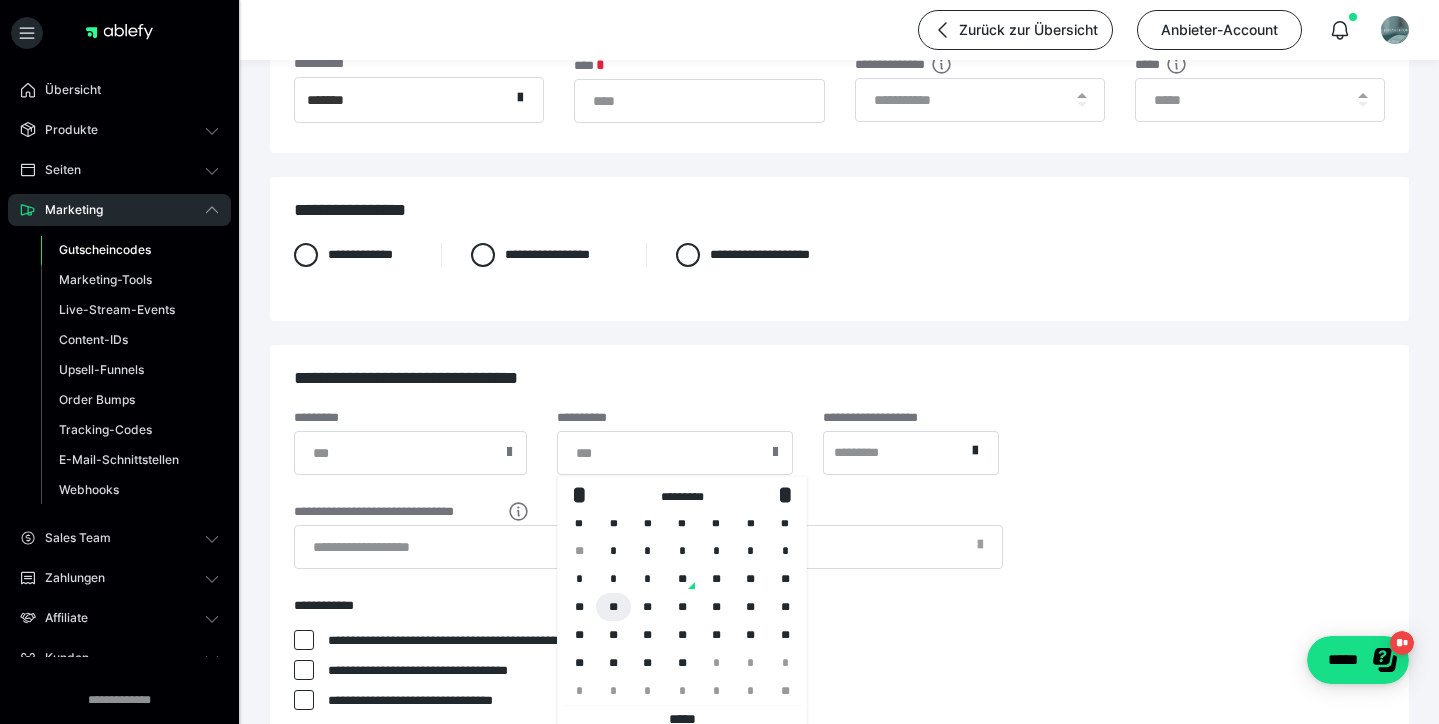 click on "**" at bounding box center [613, 607] 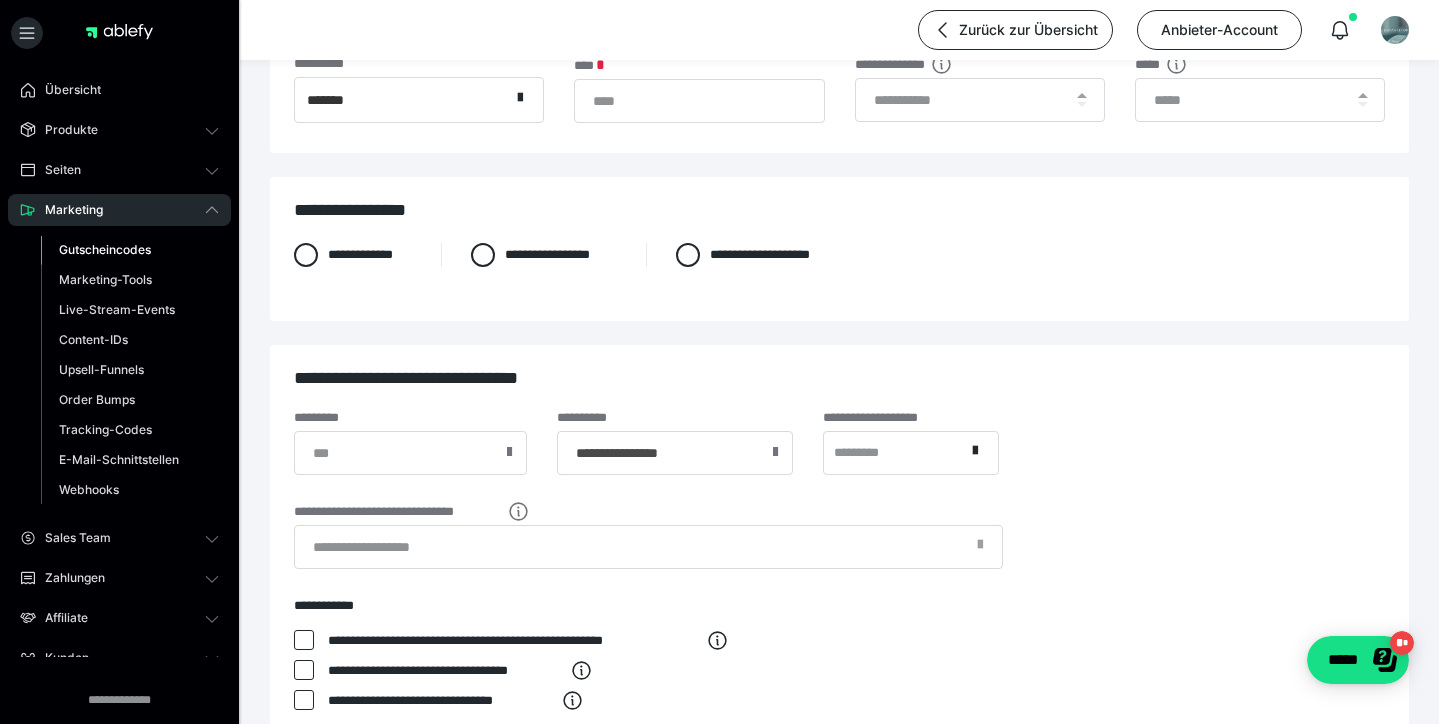 click on "*********" at bounding box center [894, 452] 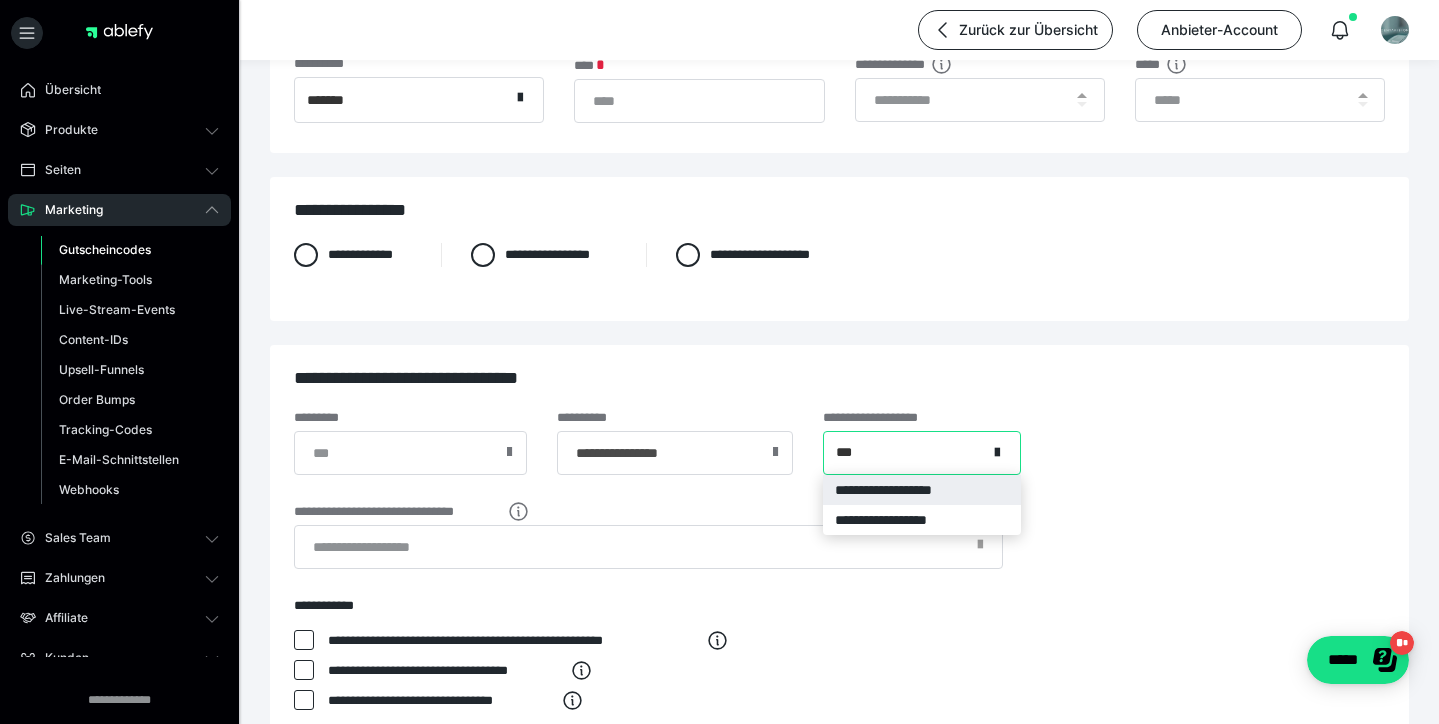type on "****" 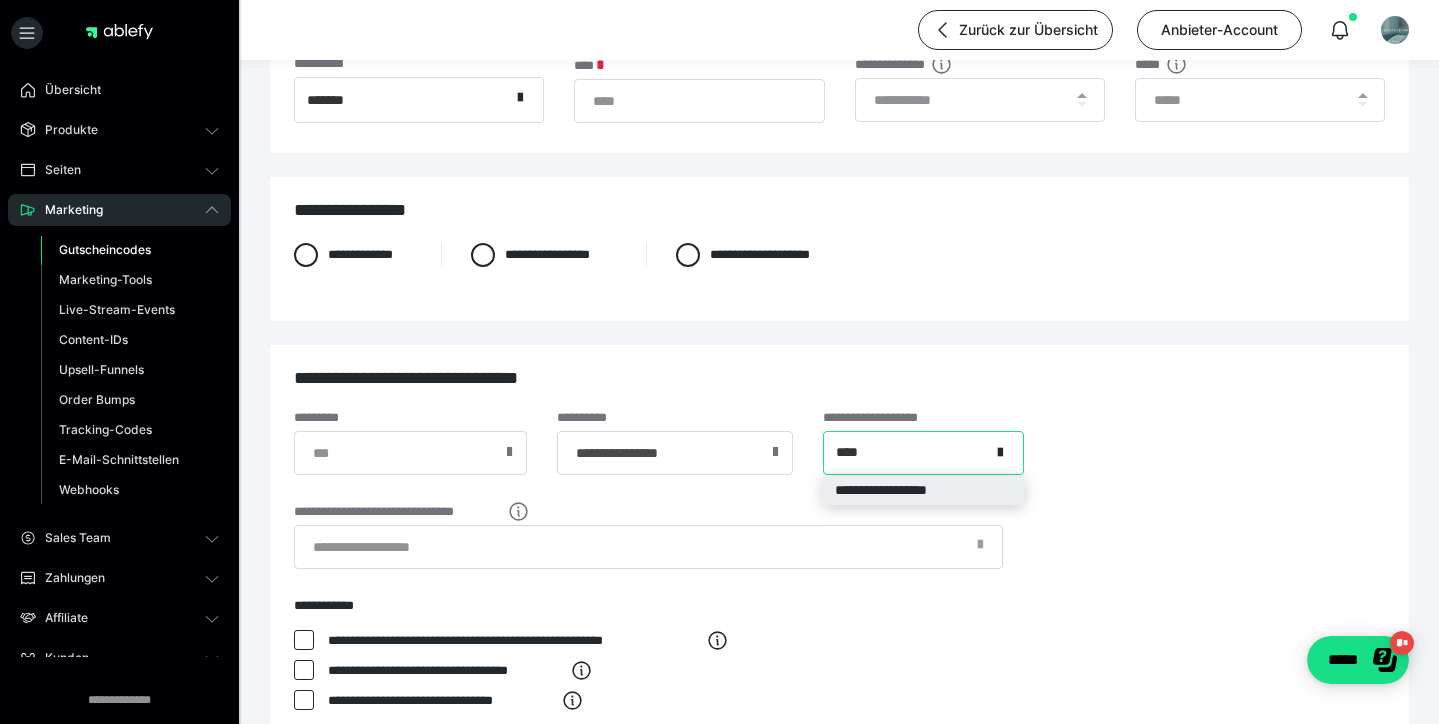 click on "**********" at bounding box center [926, 490] 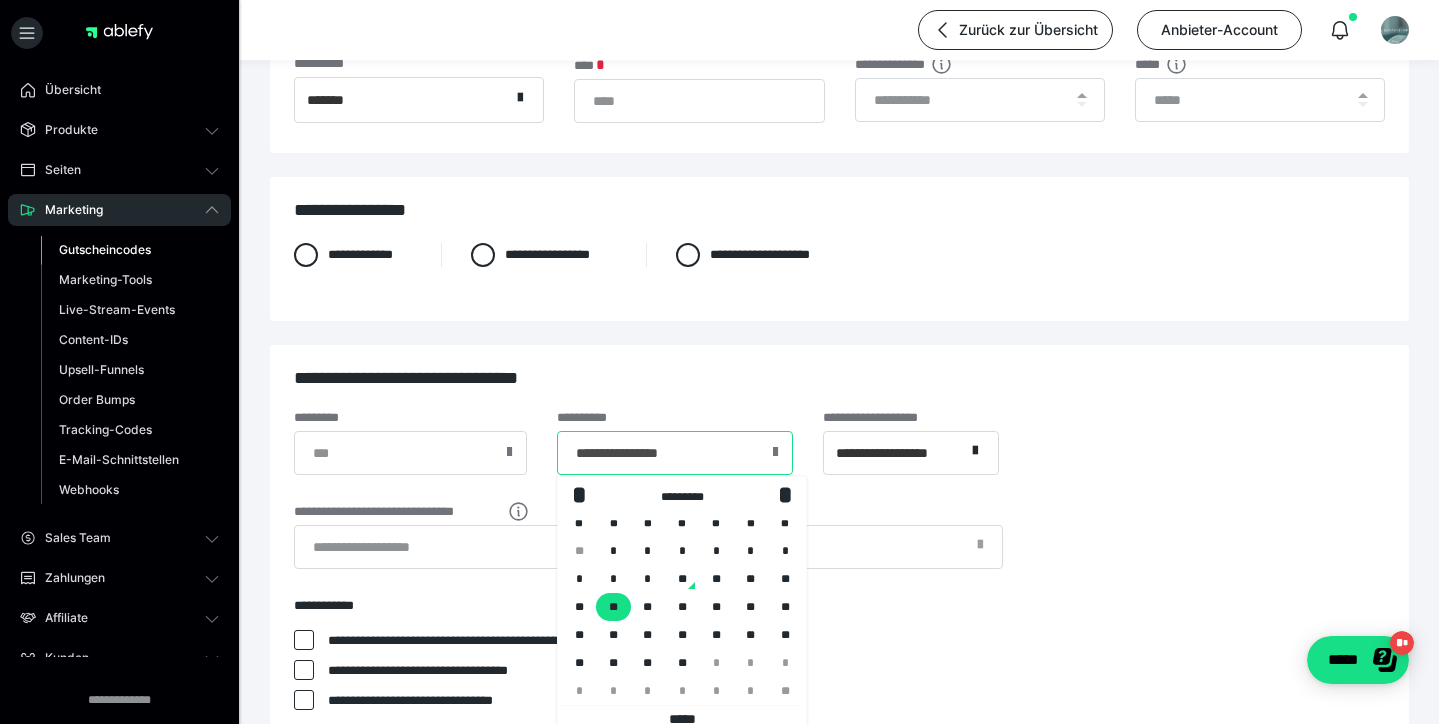 click on "**********" at bounding box center (675, 453) 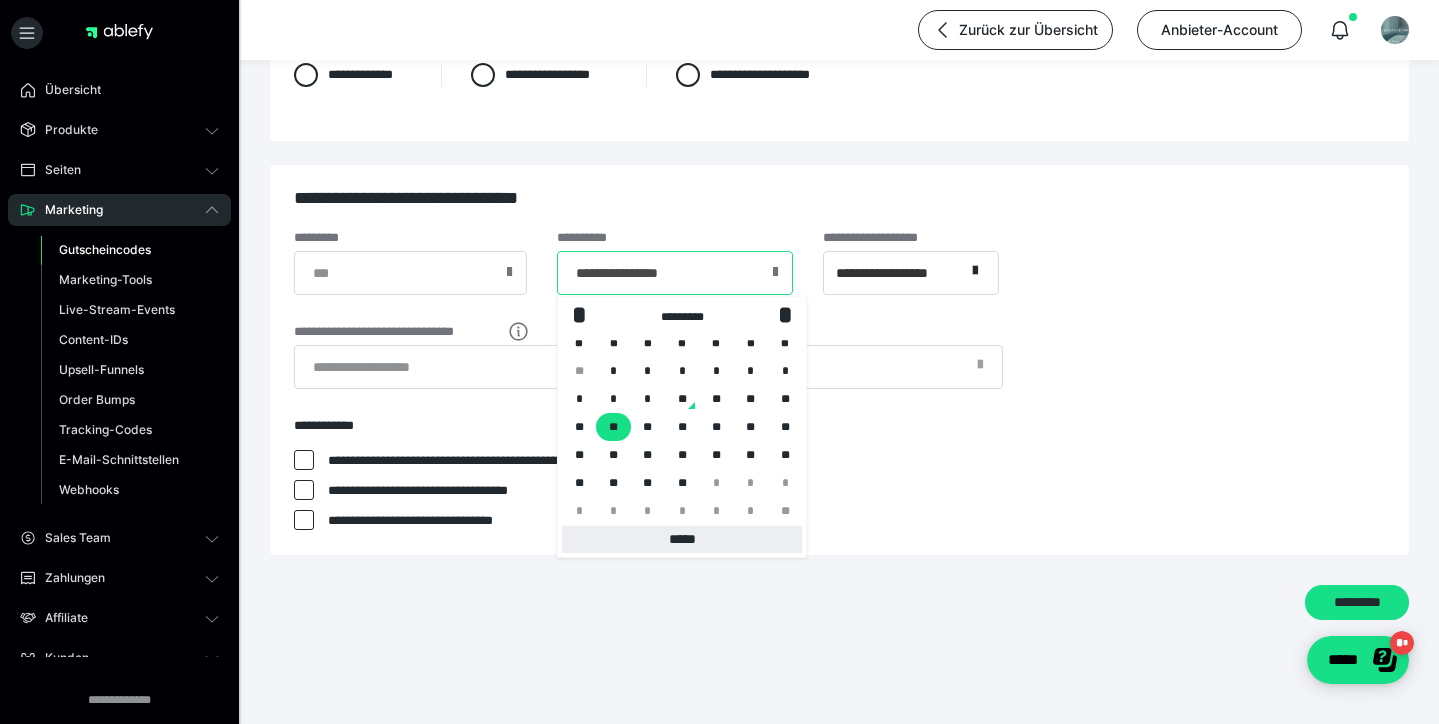 scroll, scrollTop: 525, scrollLeft: 0, axis: vertical 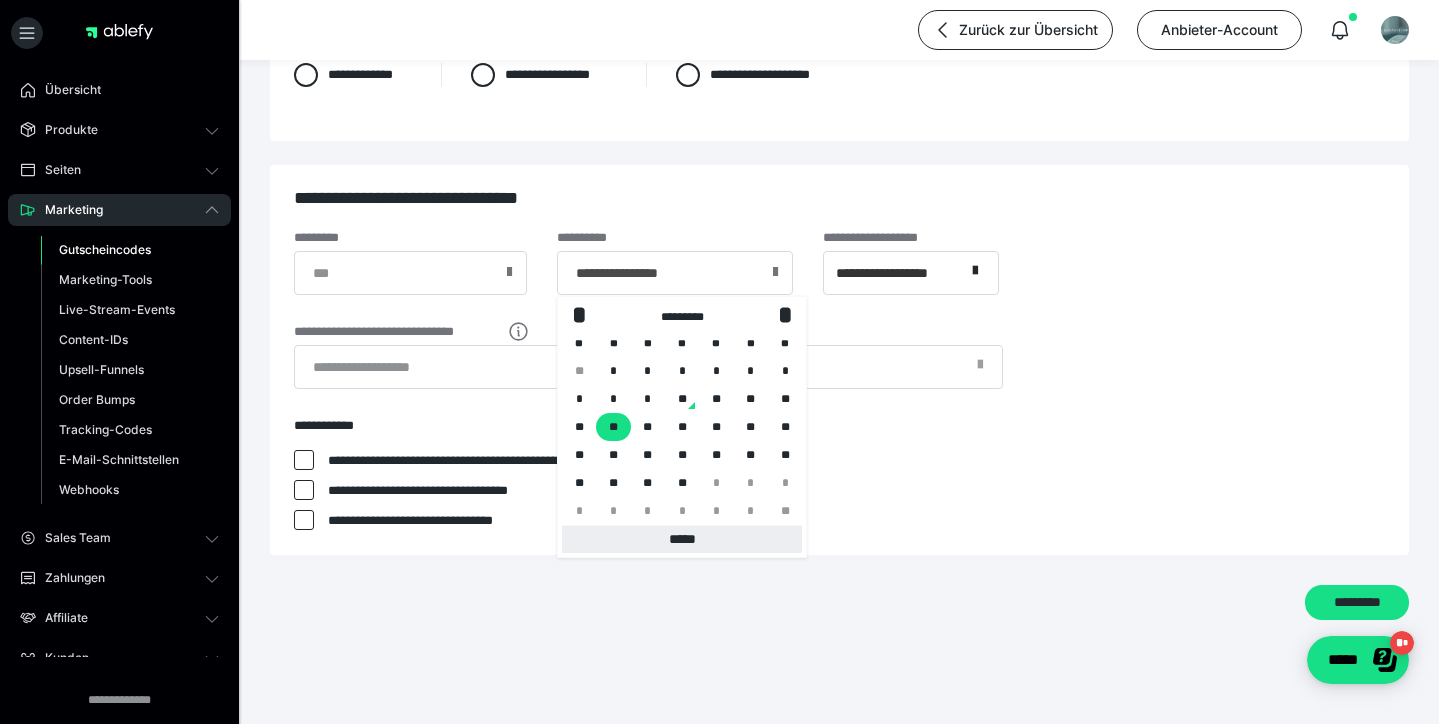 click on "*****" at bounding box center (682, 539) 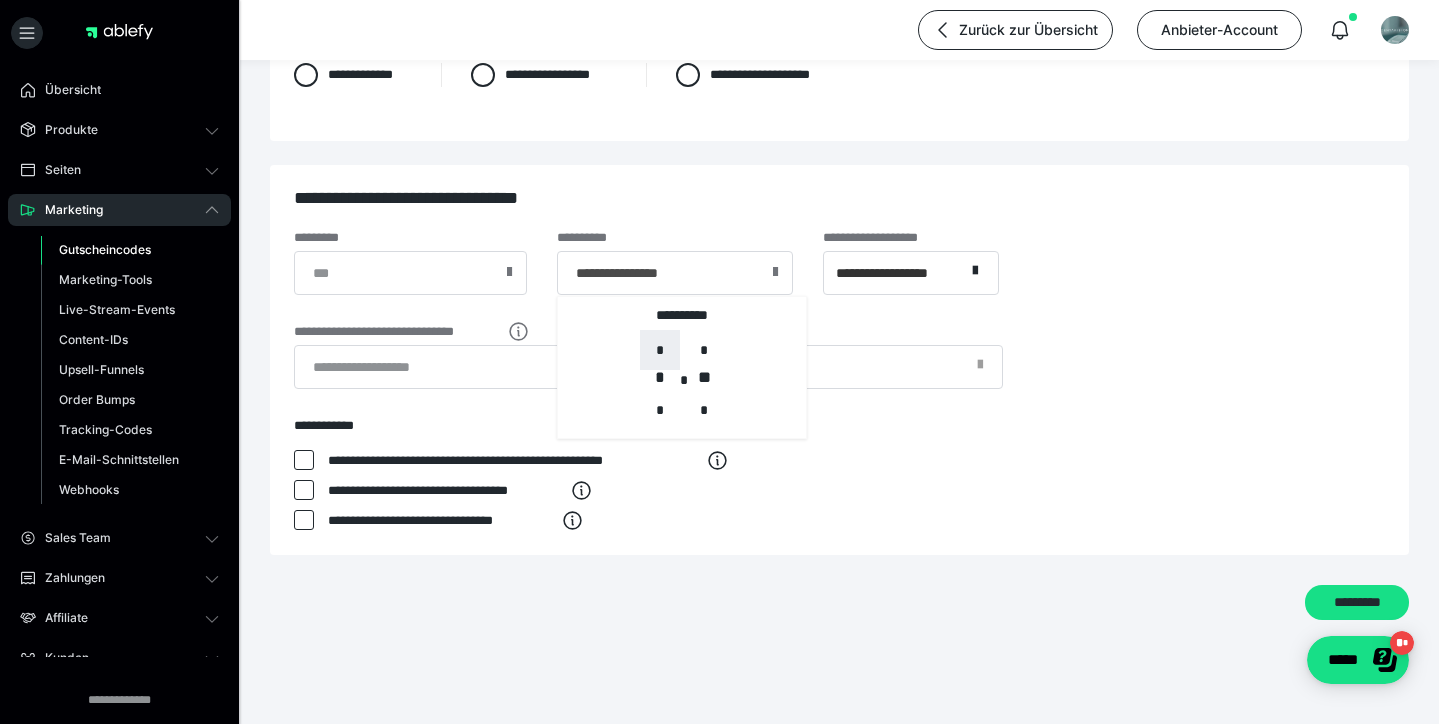 click on "*" at bounding box center [660, 350] 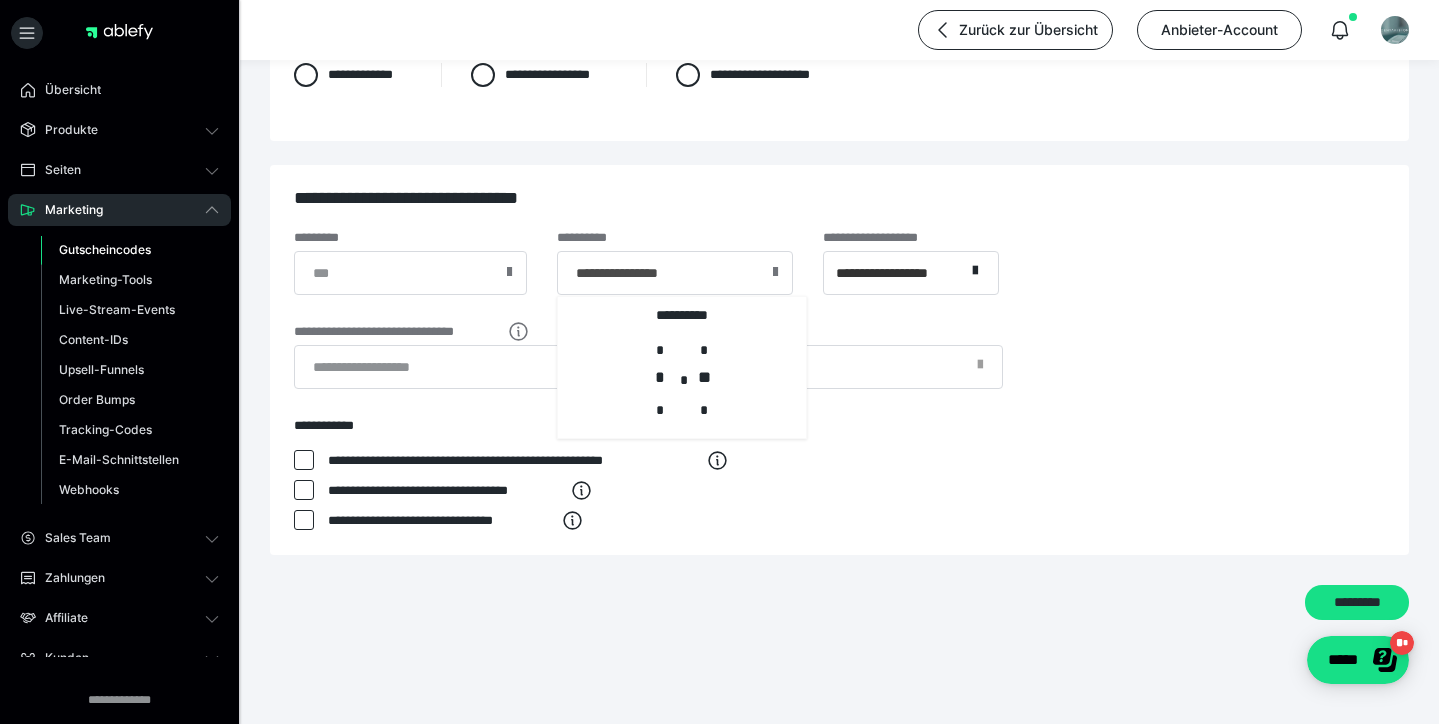 click on "**********" at bounding box center [839, 495] 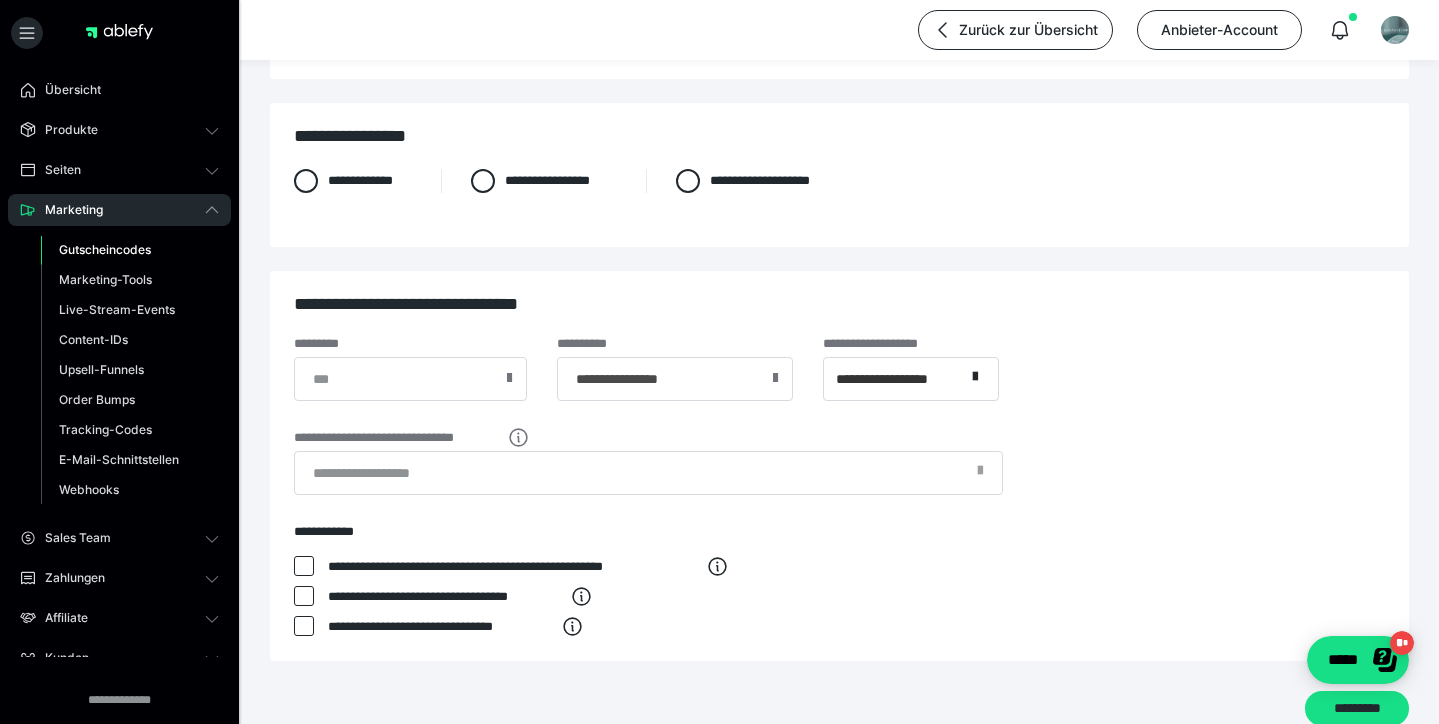 scroll, scrollTop: 417, scrollLeft: 0, axis: vertical 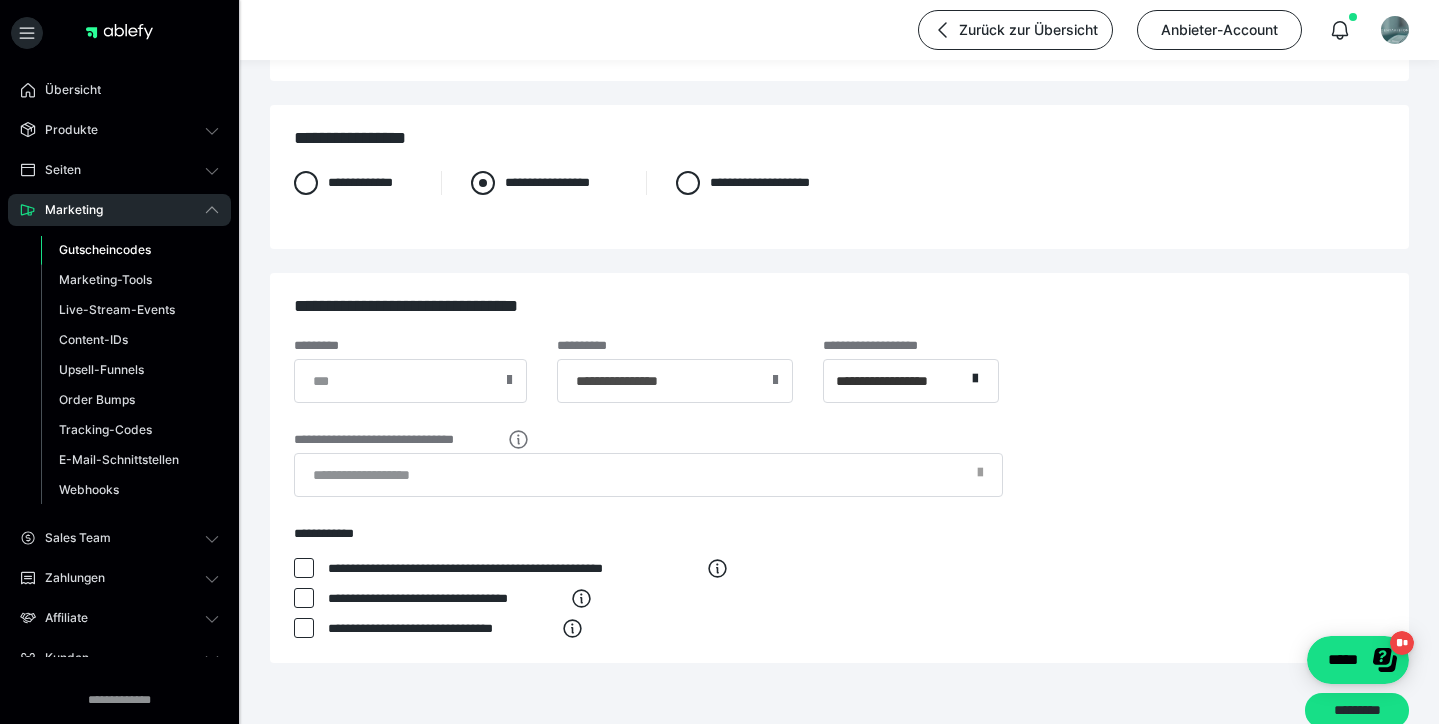 click at bounding box center [483, 183] 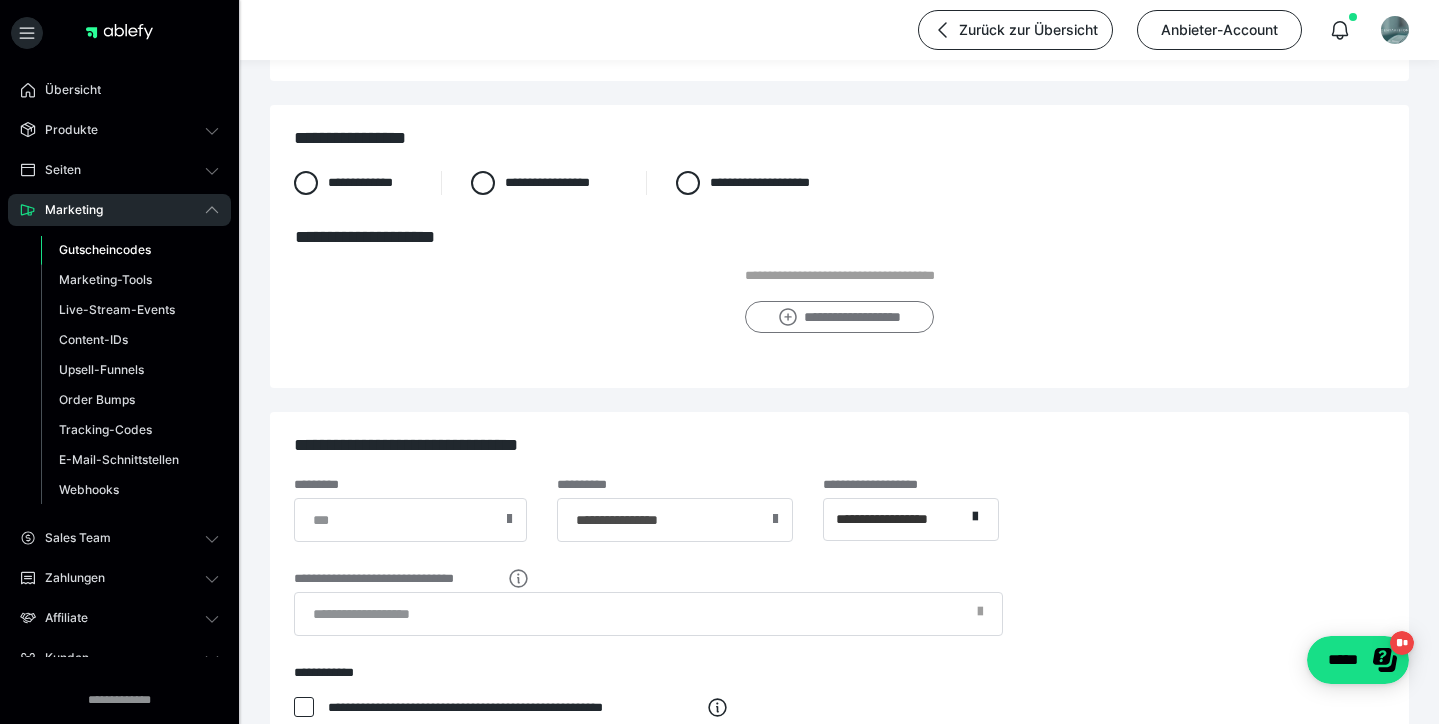click on "**********" at bounding box center (839, 317) 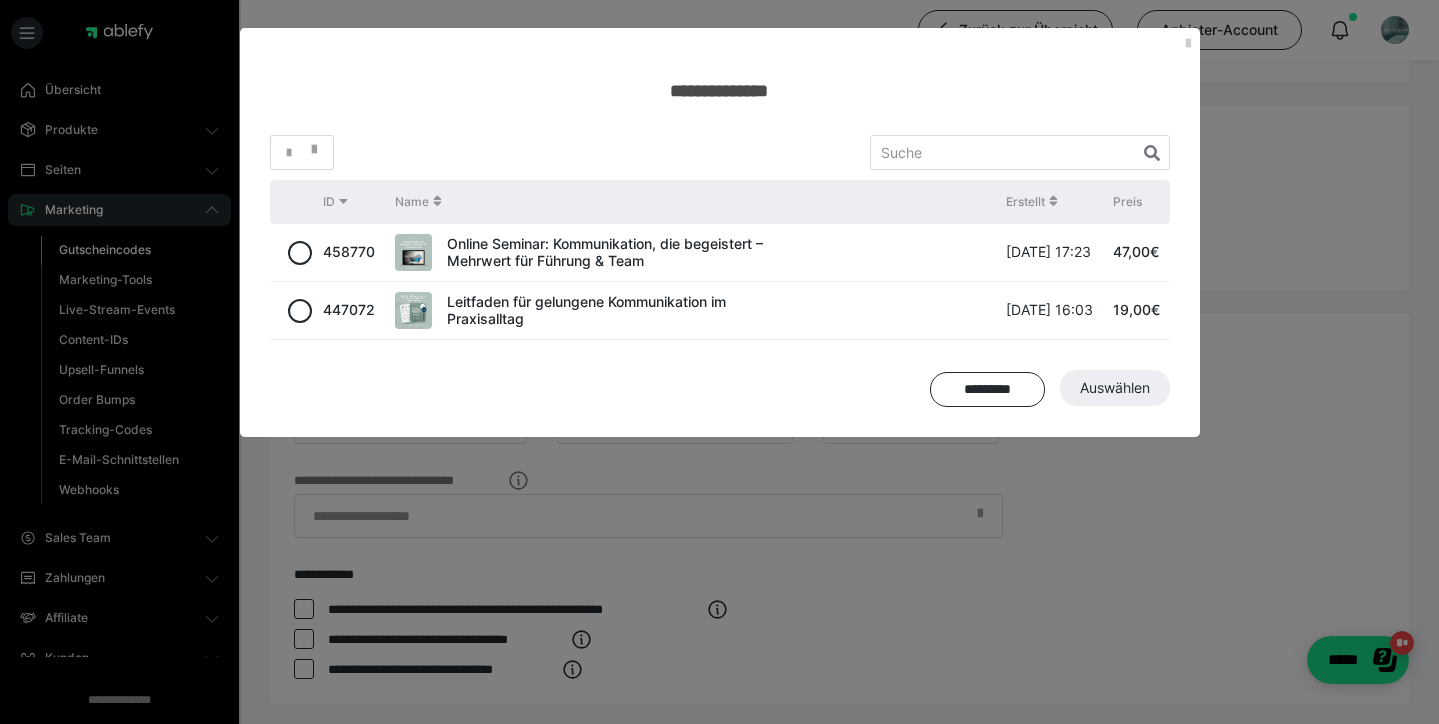 click on "Online Seminar: Kommunikation, die begeistert – Mehrwert für Führung & Team" at bounding box center (616, 253) 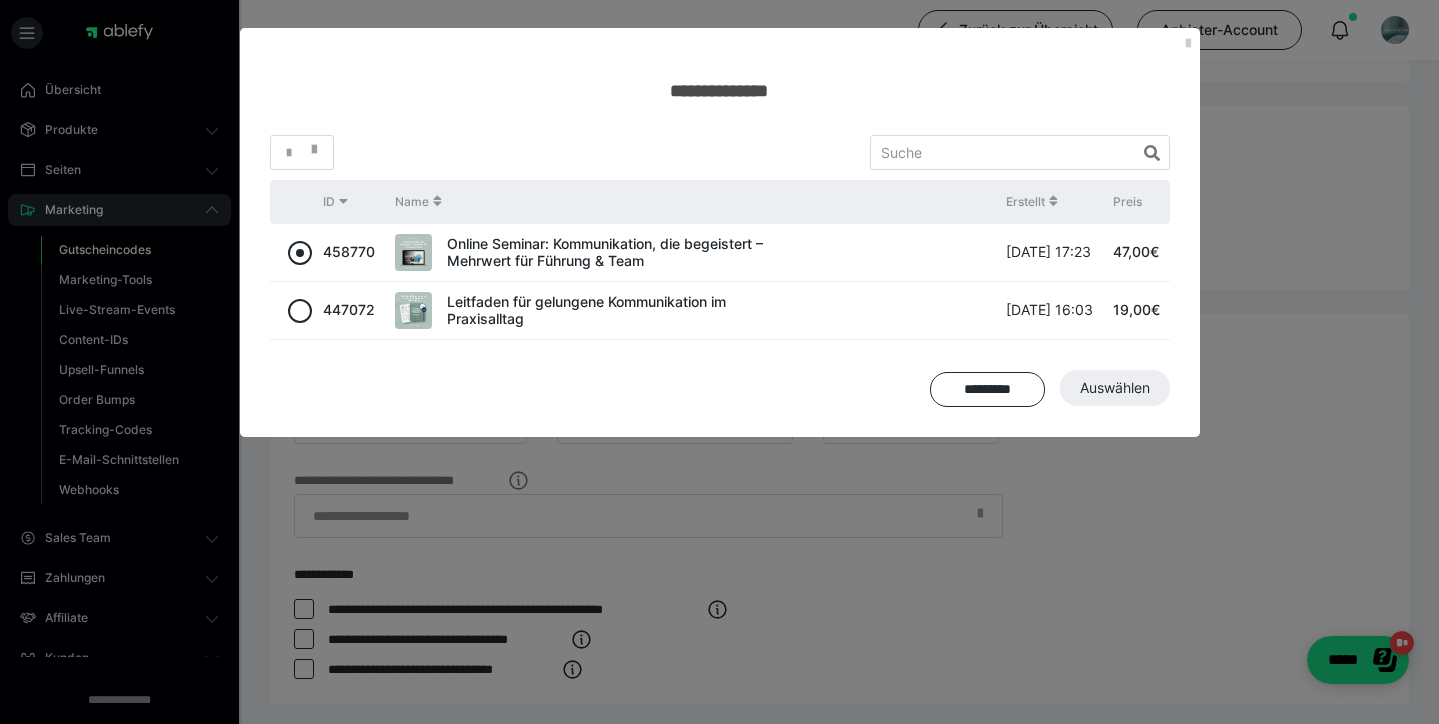 click at bounding box center (300, 253) 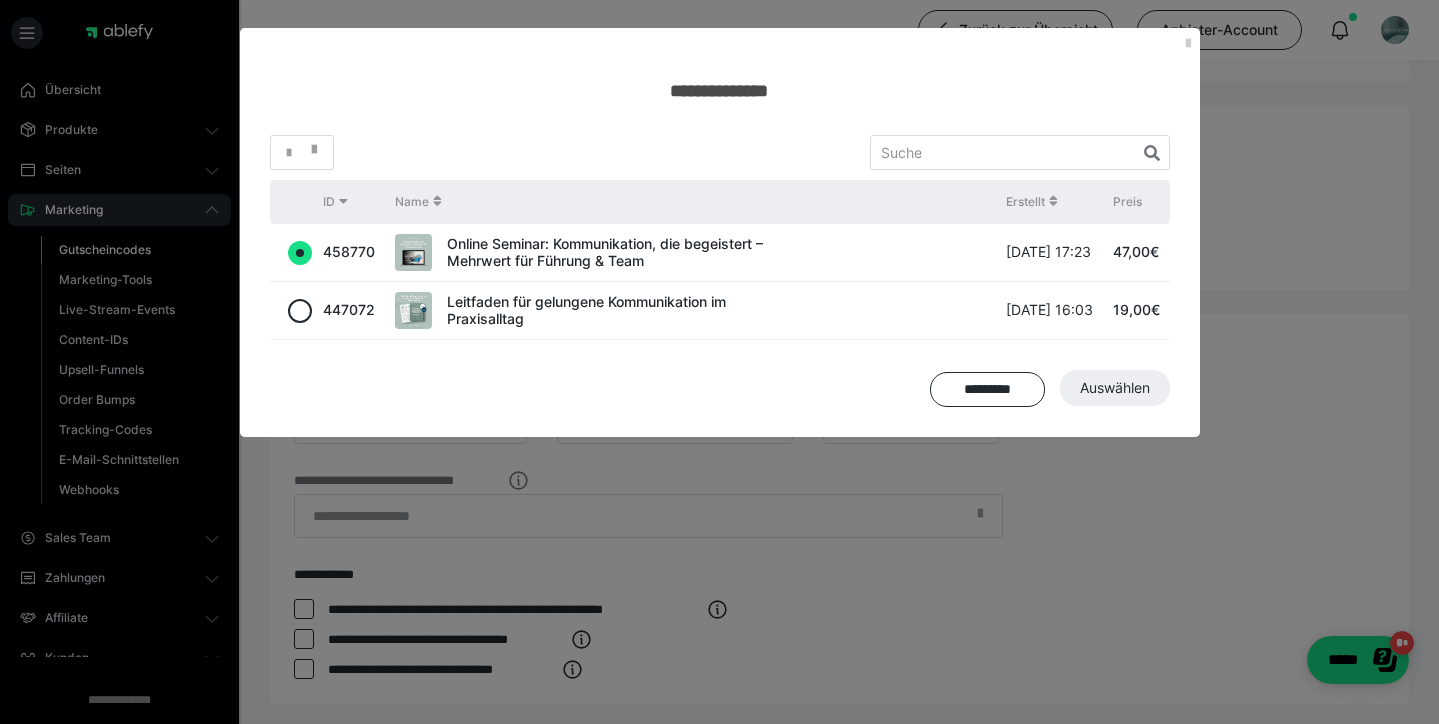 radio on "true" 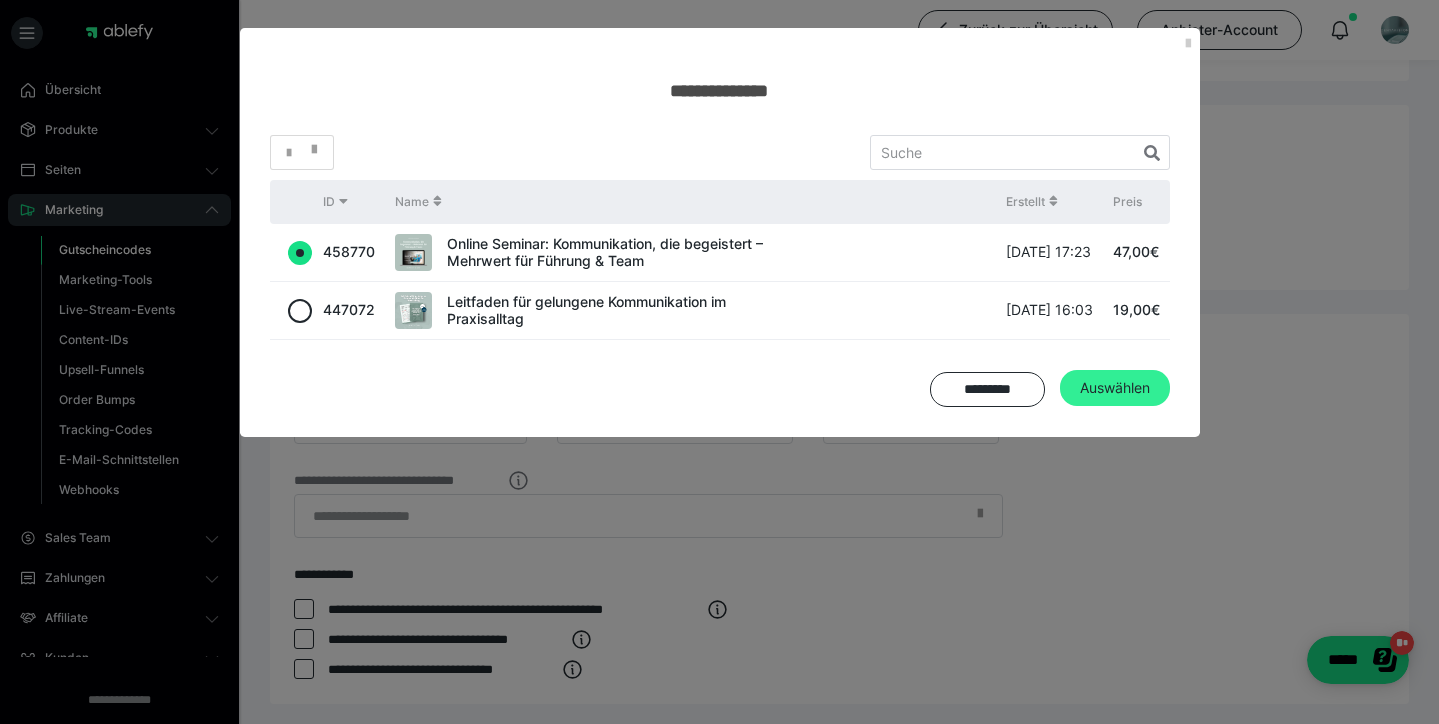 click on "Auswählen" at bounding box center (1115, 388) 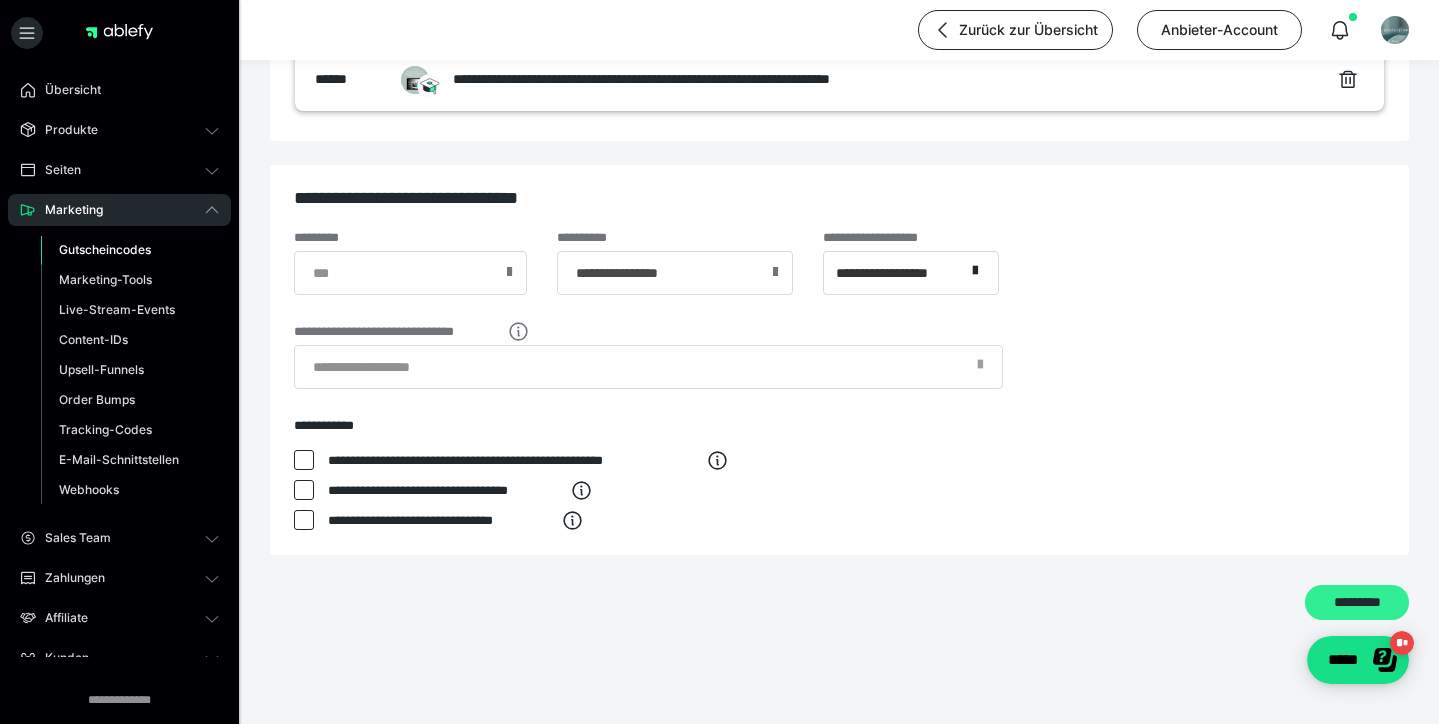 click on "*********" at bounding box center [1357, 602] 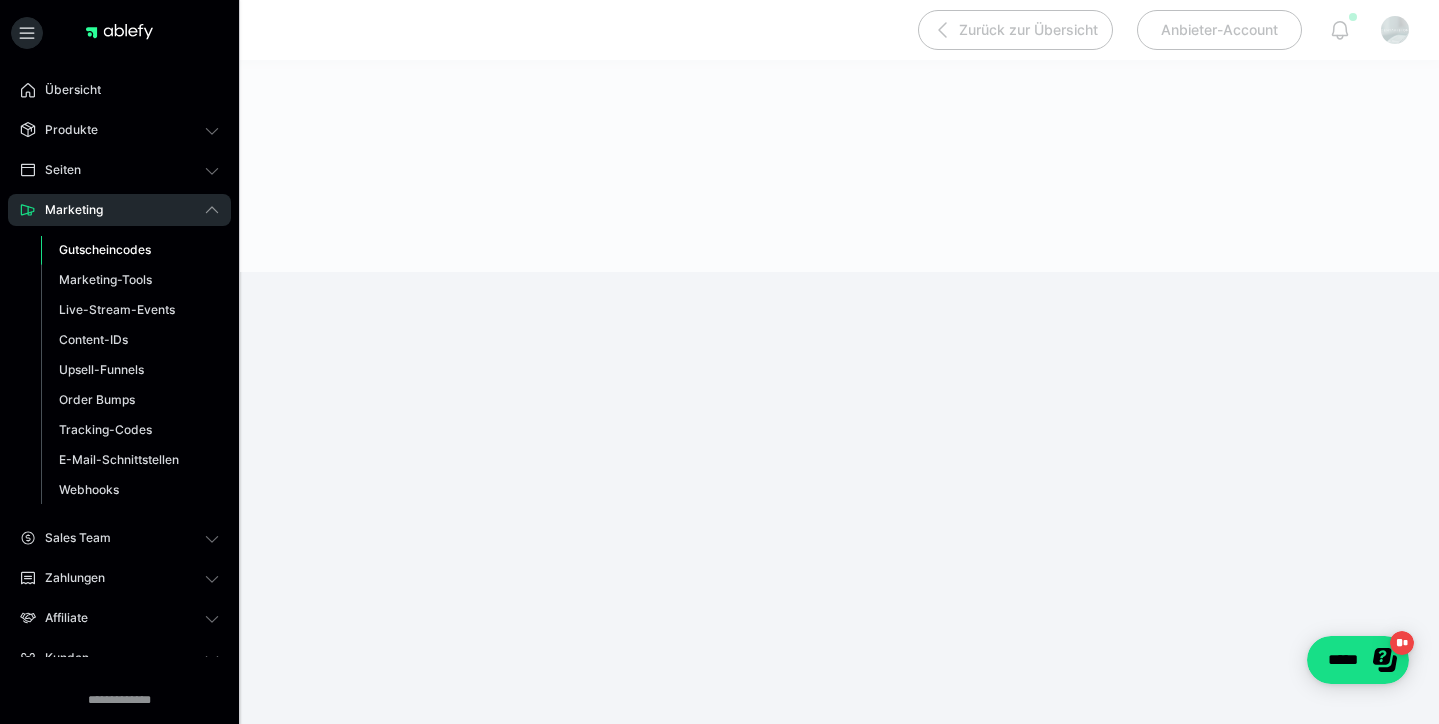 scroll, scrollTop: 190, scrollLeft: 0, axis: vertical 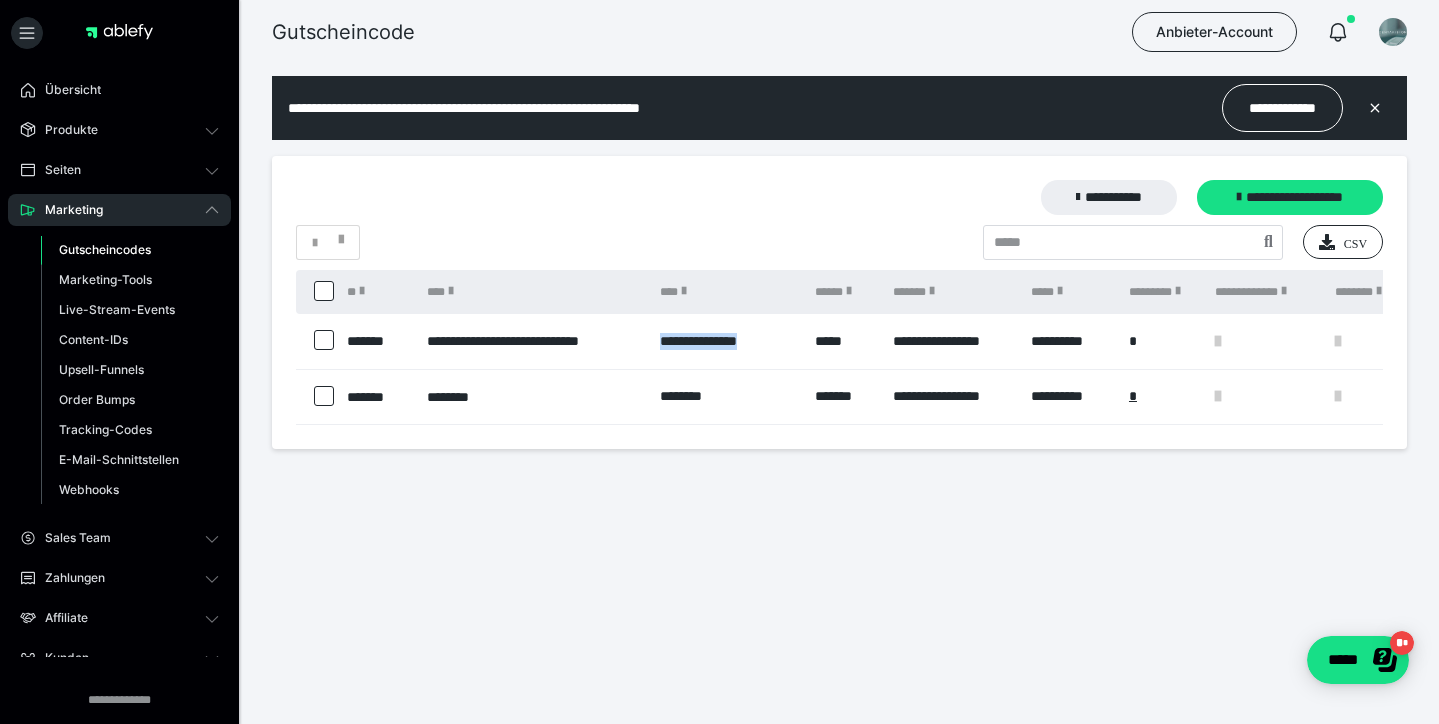 drag, startPoint x: 798, startPoint y: 336, endPoint x: 657, endPoint y: 342, distance: 141.12761 